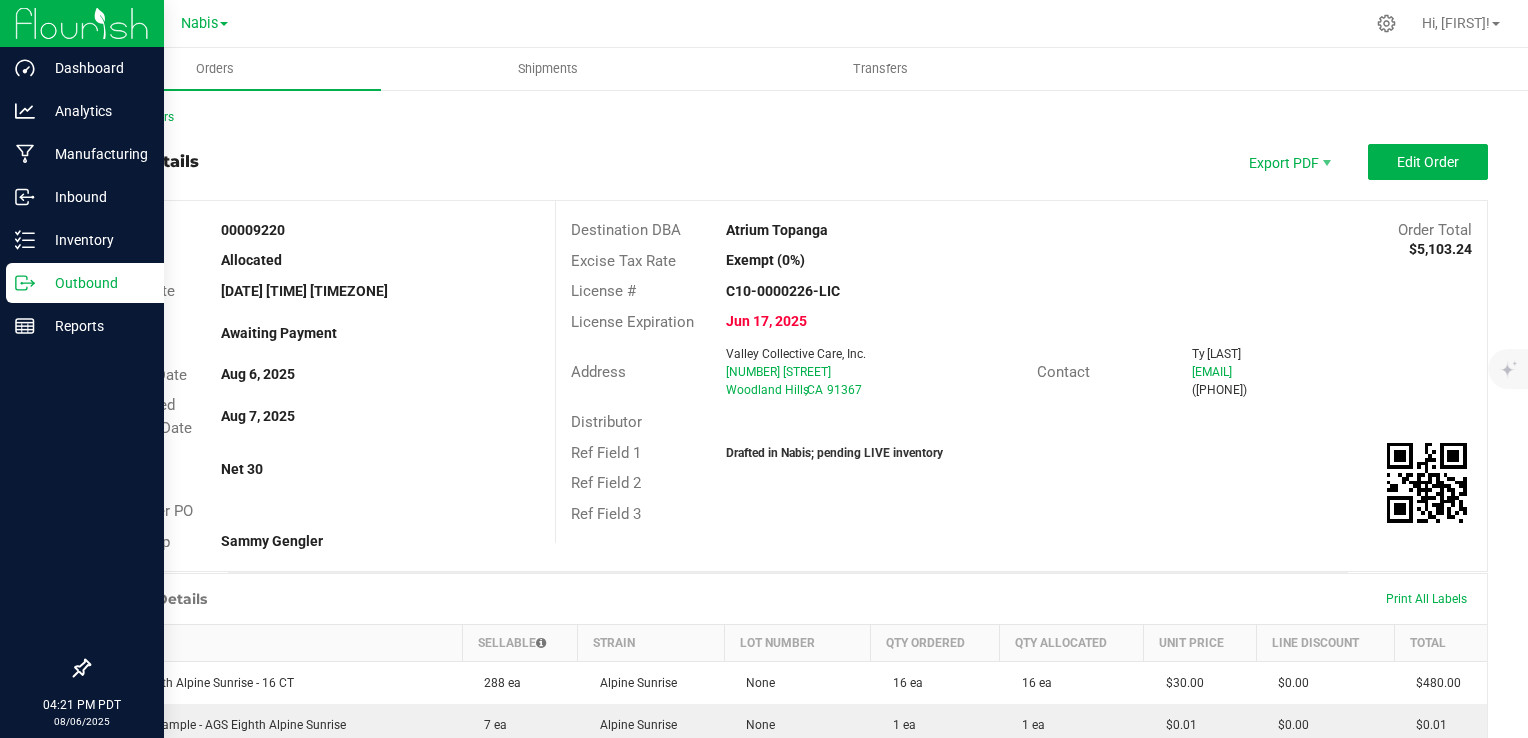 scroll, scrollTop: 0, scrollLeft: 0, axis: both 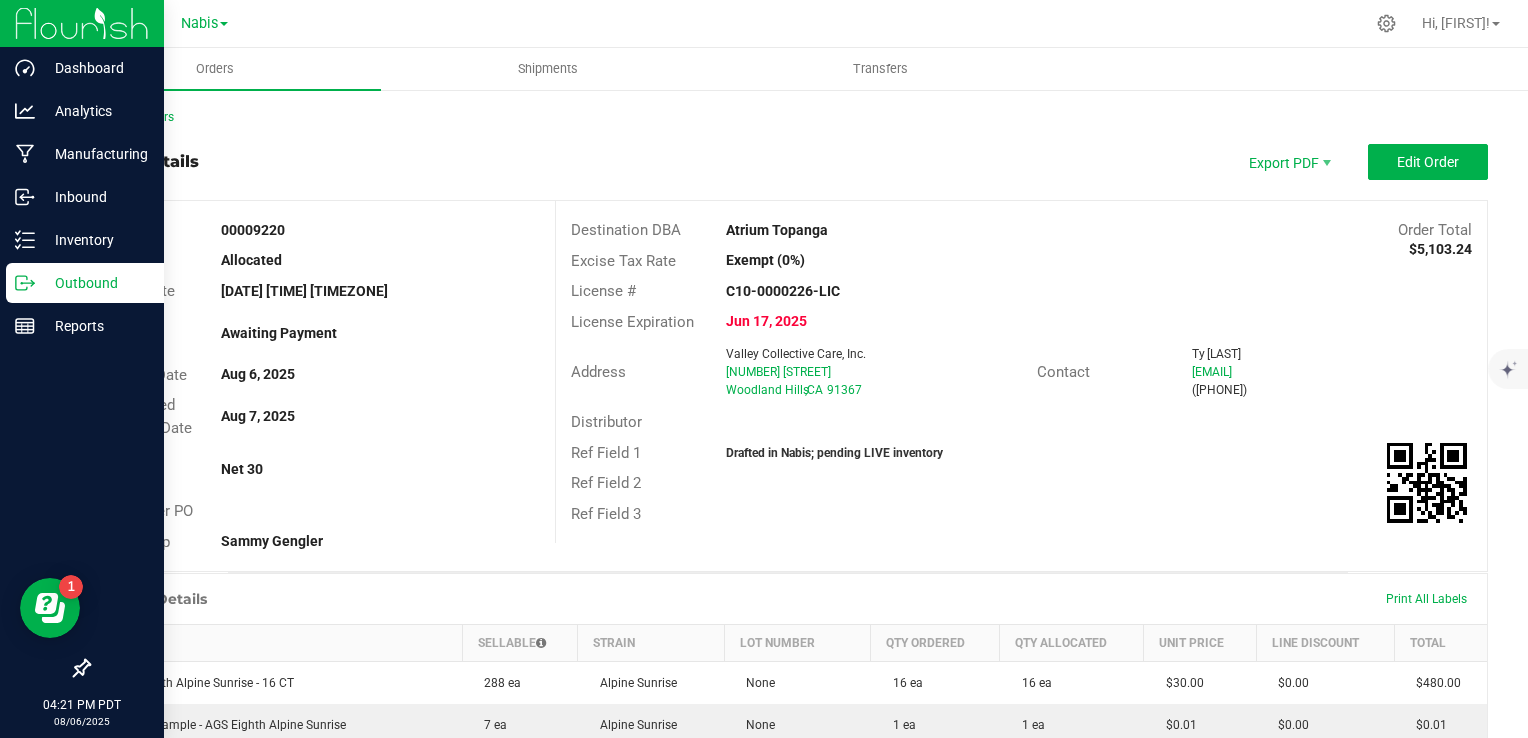 click on "Outbound" at bounding box center (95, 283) 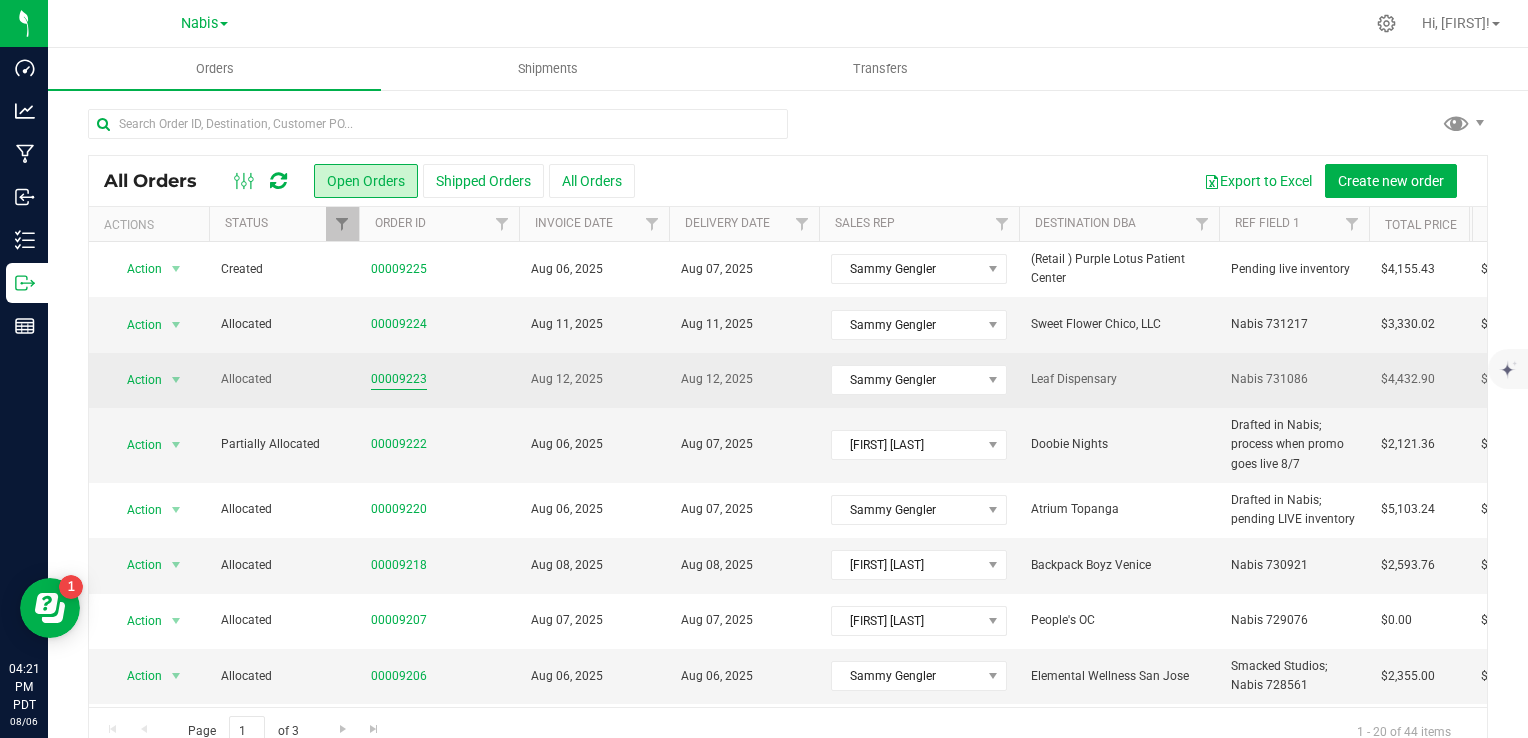 click on "00009223" at bounding box center [399, 379] 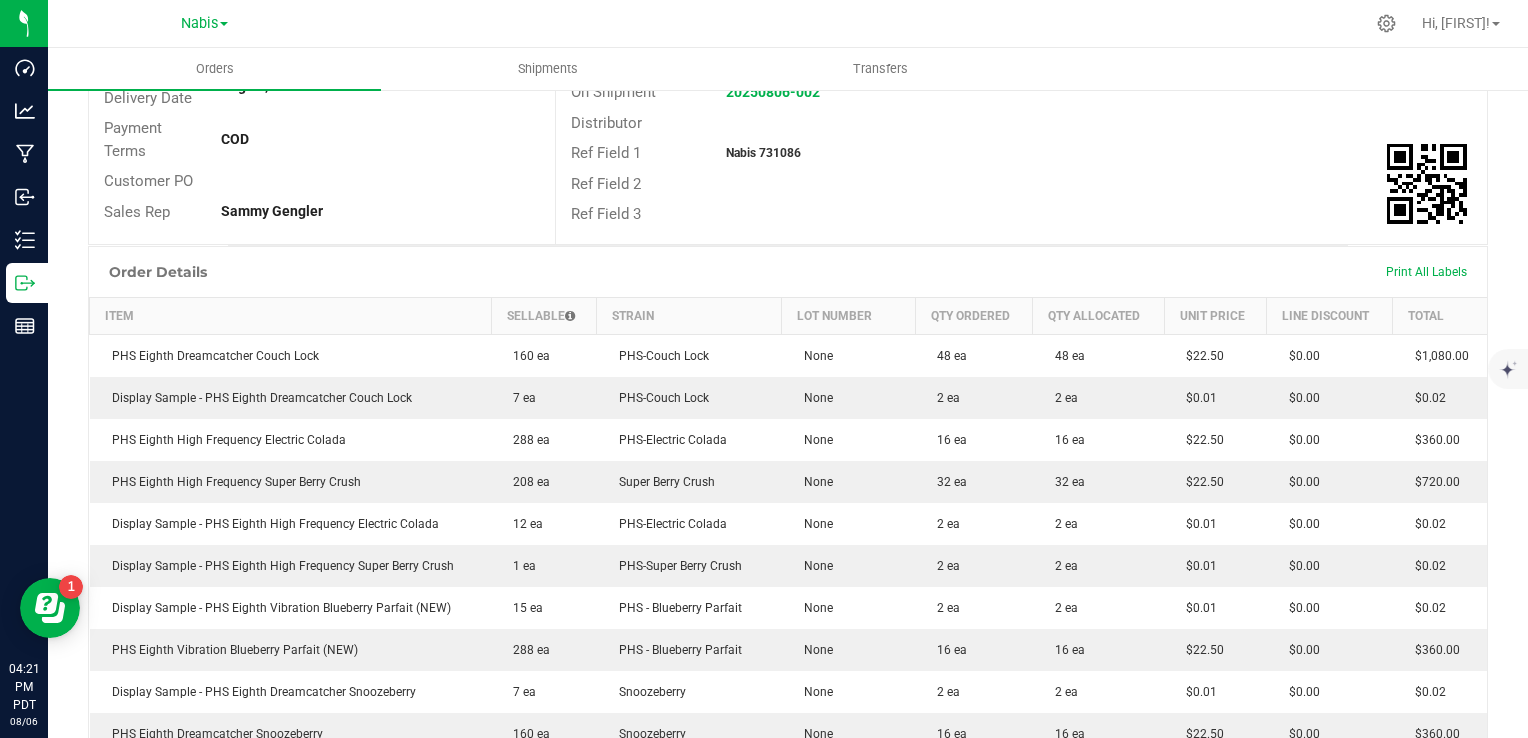 scroll, scrollTop: 0, scrollLeft: 0, axis: both 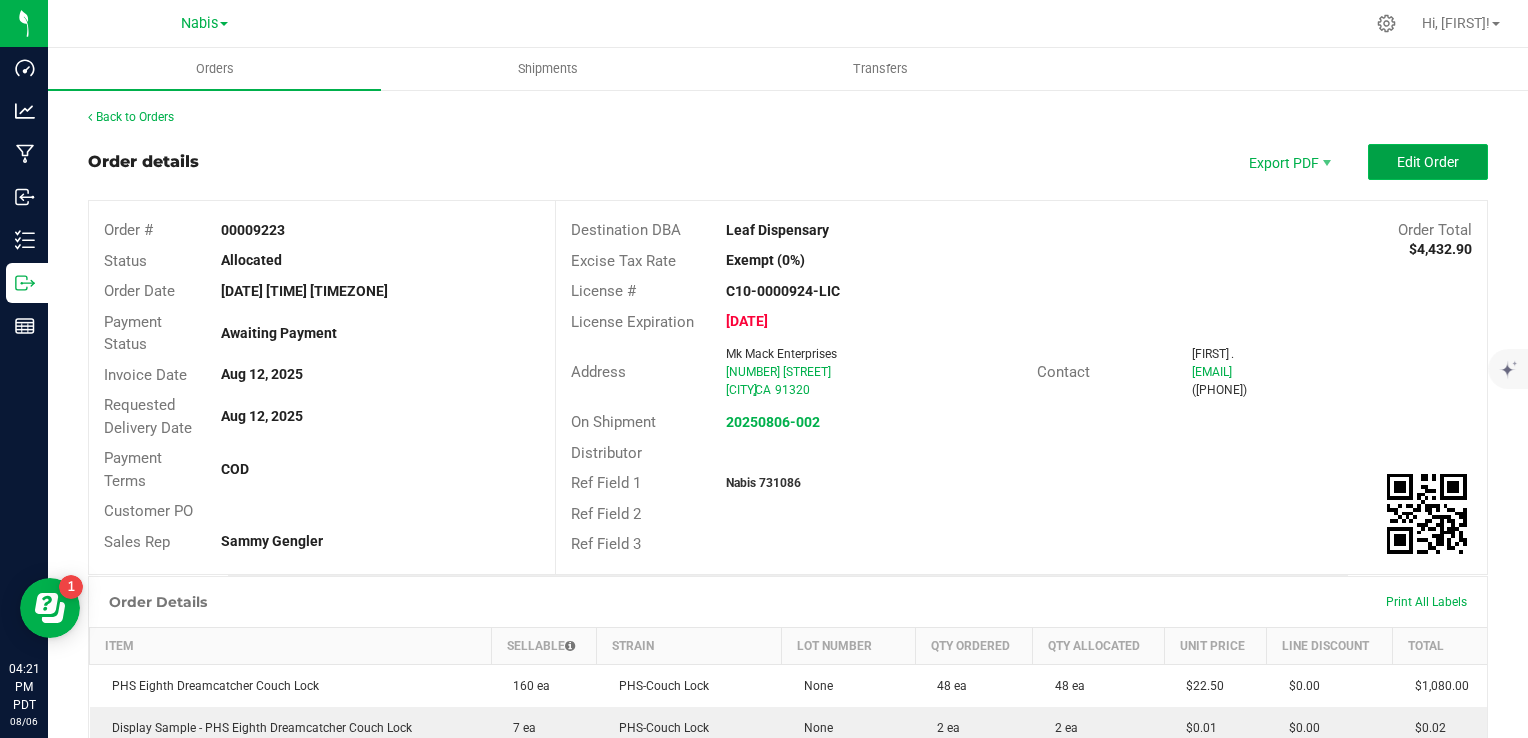 click on "Edit Order" at bounding box center [1428, 162] 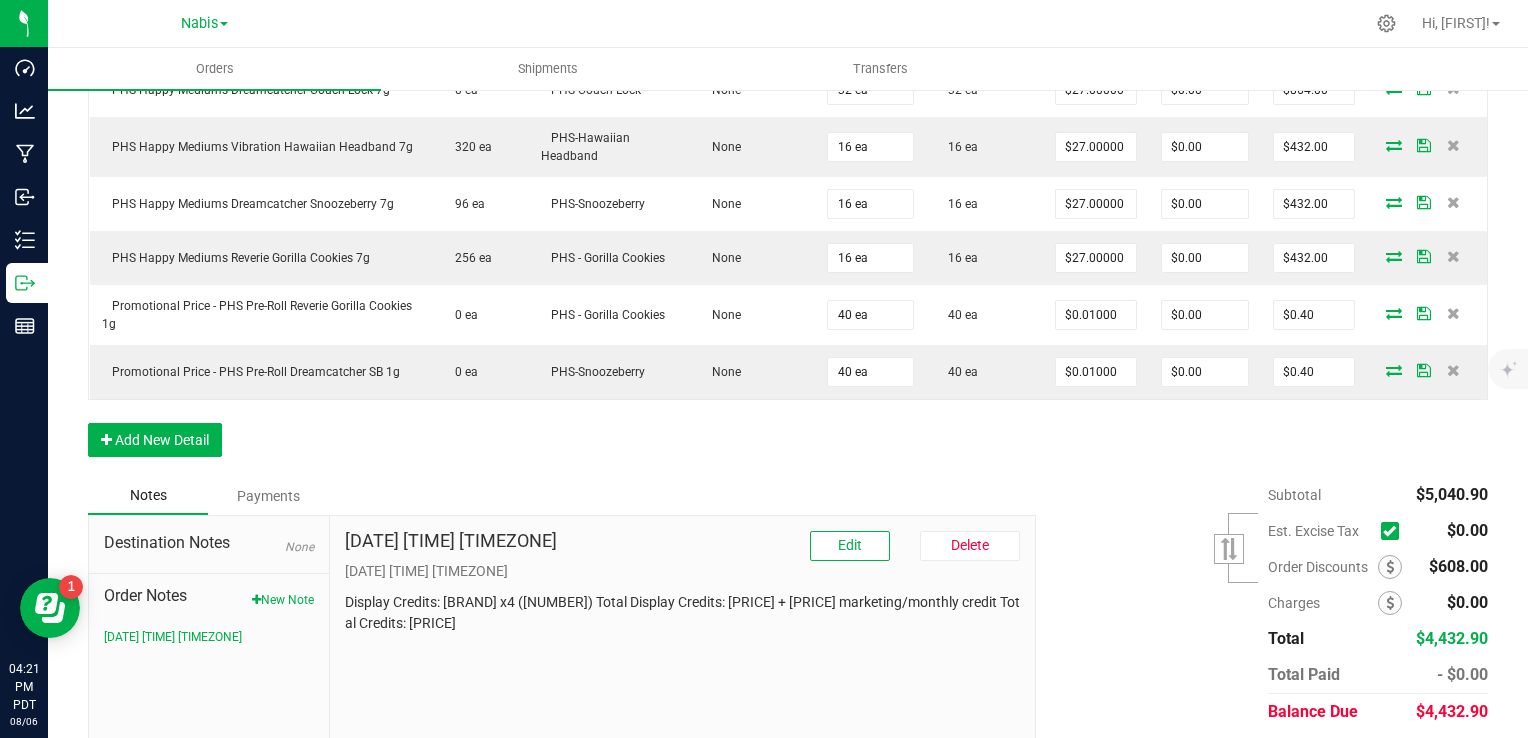 scroll, scrollTop: 1300, scrollLeft: 0, axis: vertical 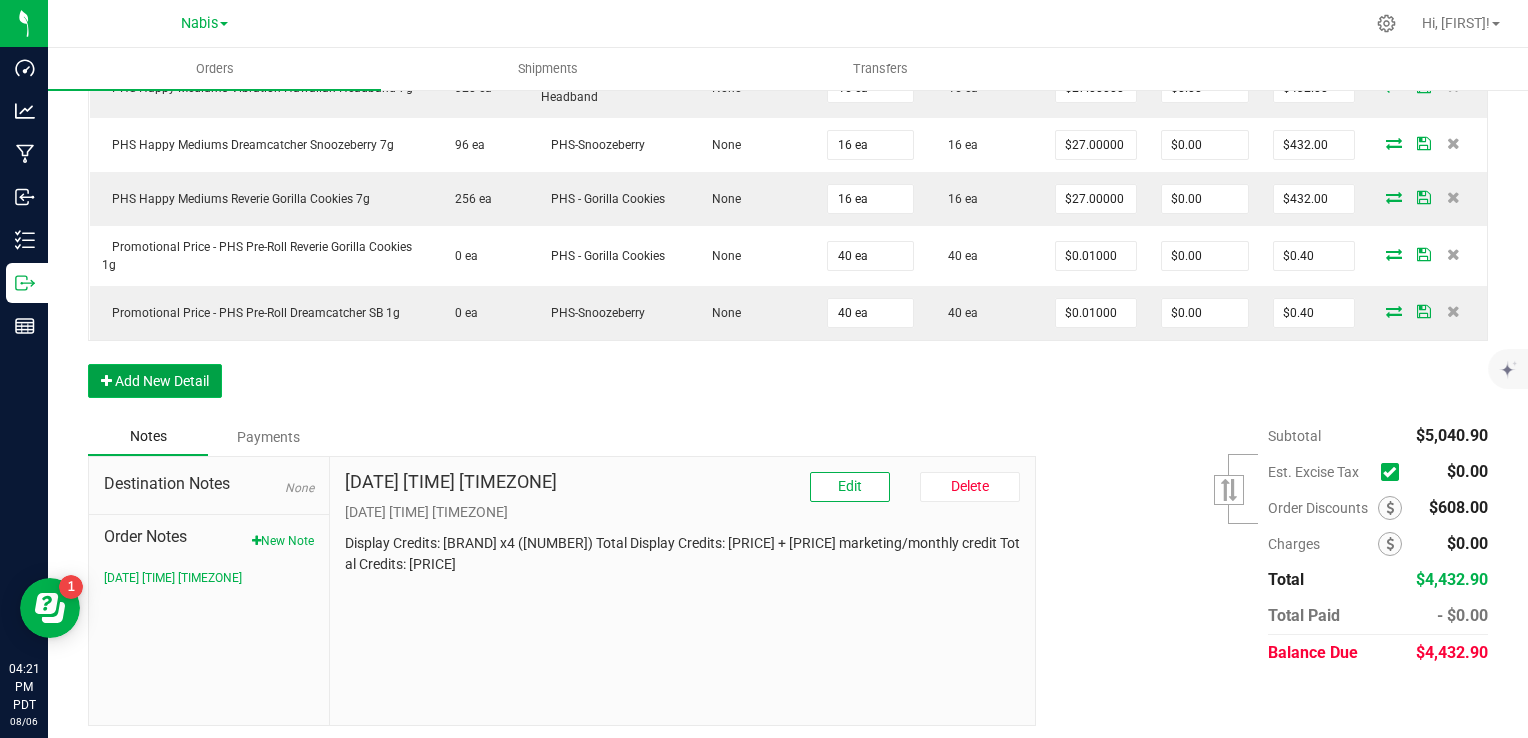 click on "Add New Detail" at bounding box center (155, 381) 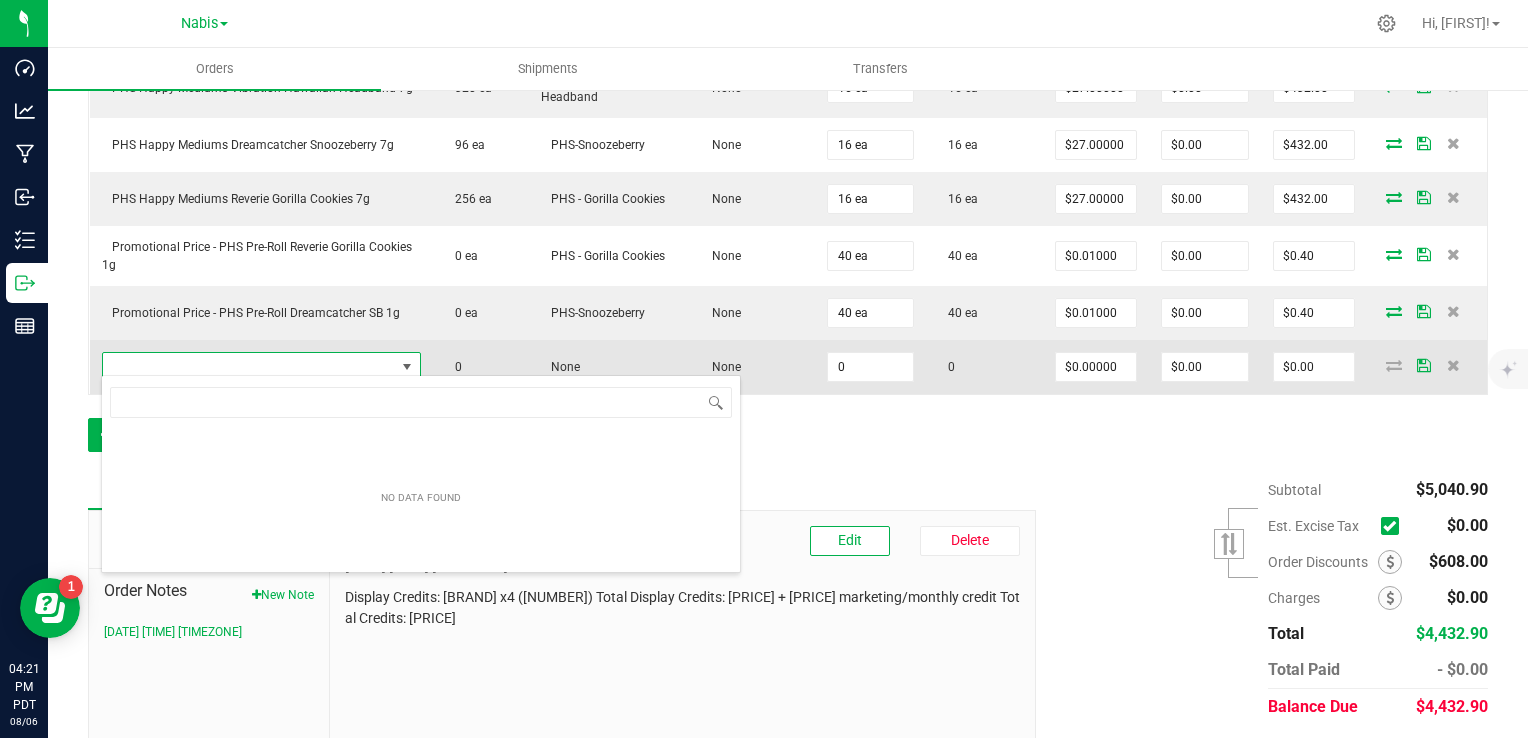 scroll, scrollTop: 99970, scrollLeft: 99687, axis: both 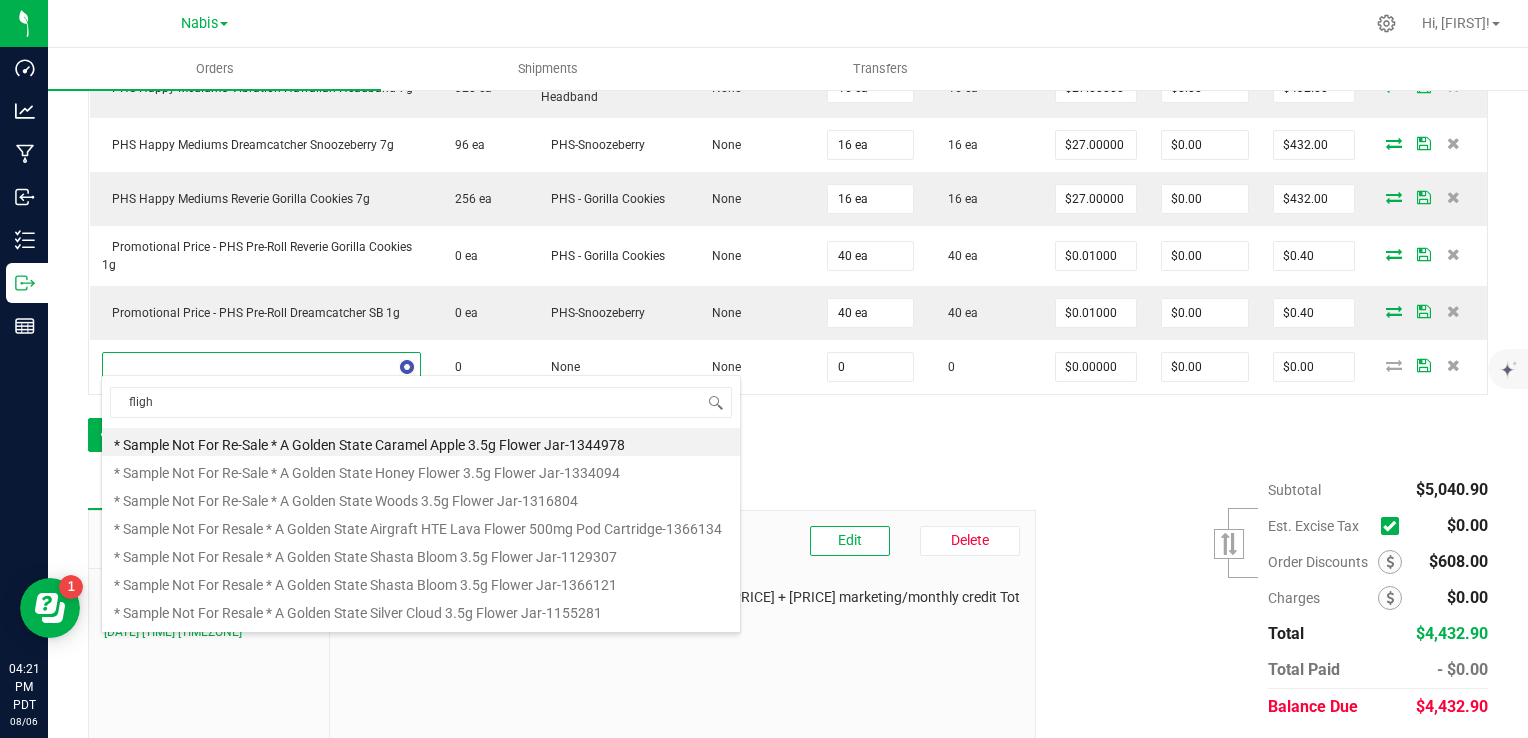type on "flight" 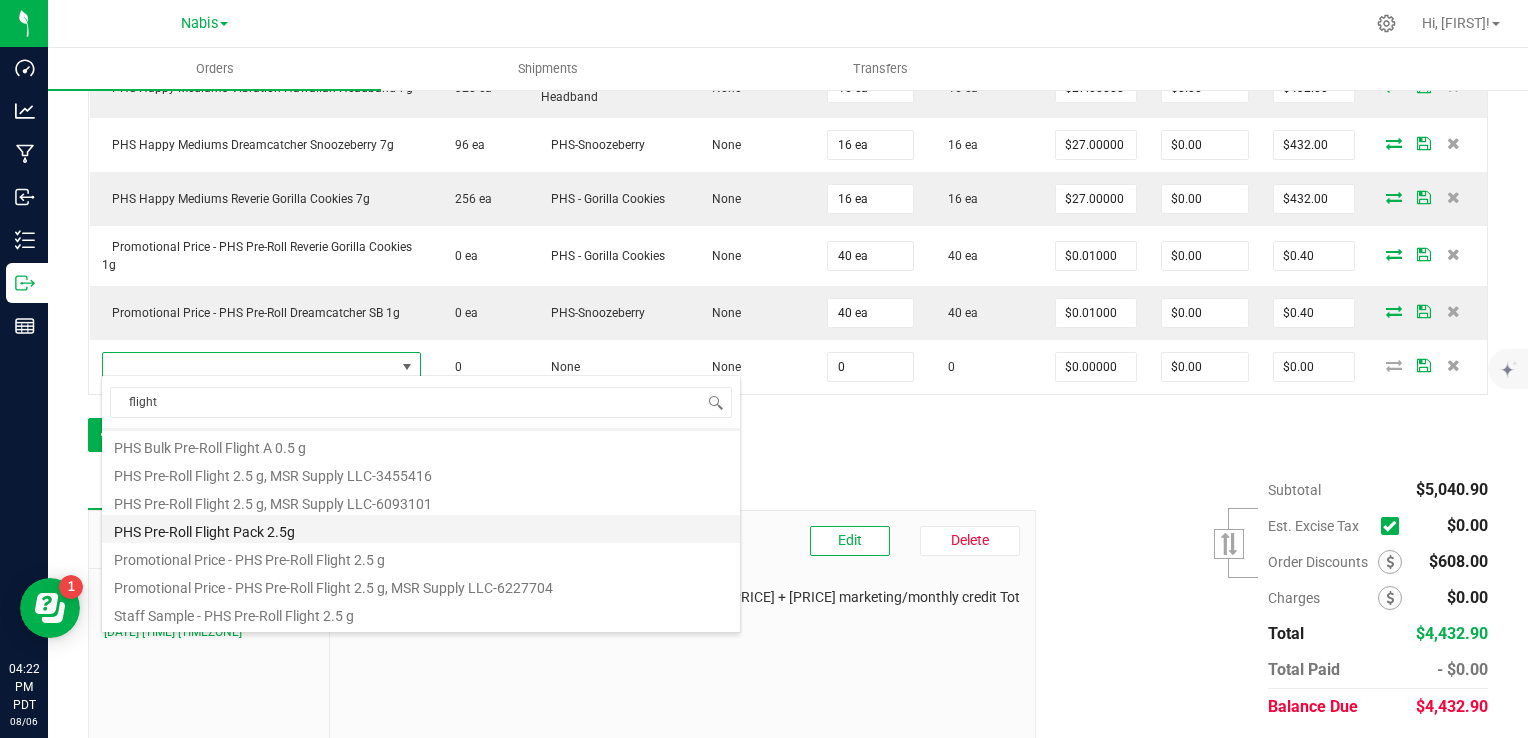 scroll, scrollTop: 0, scrollLeft: 0, axis: both 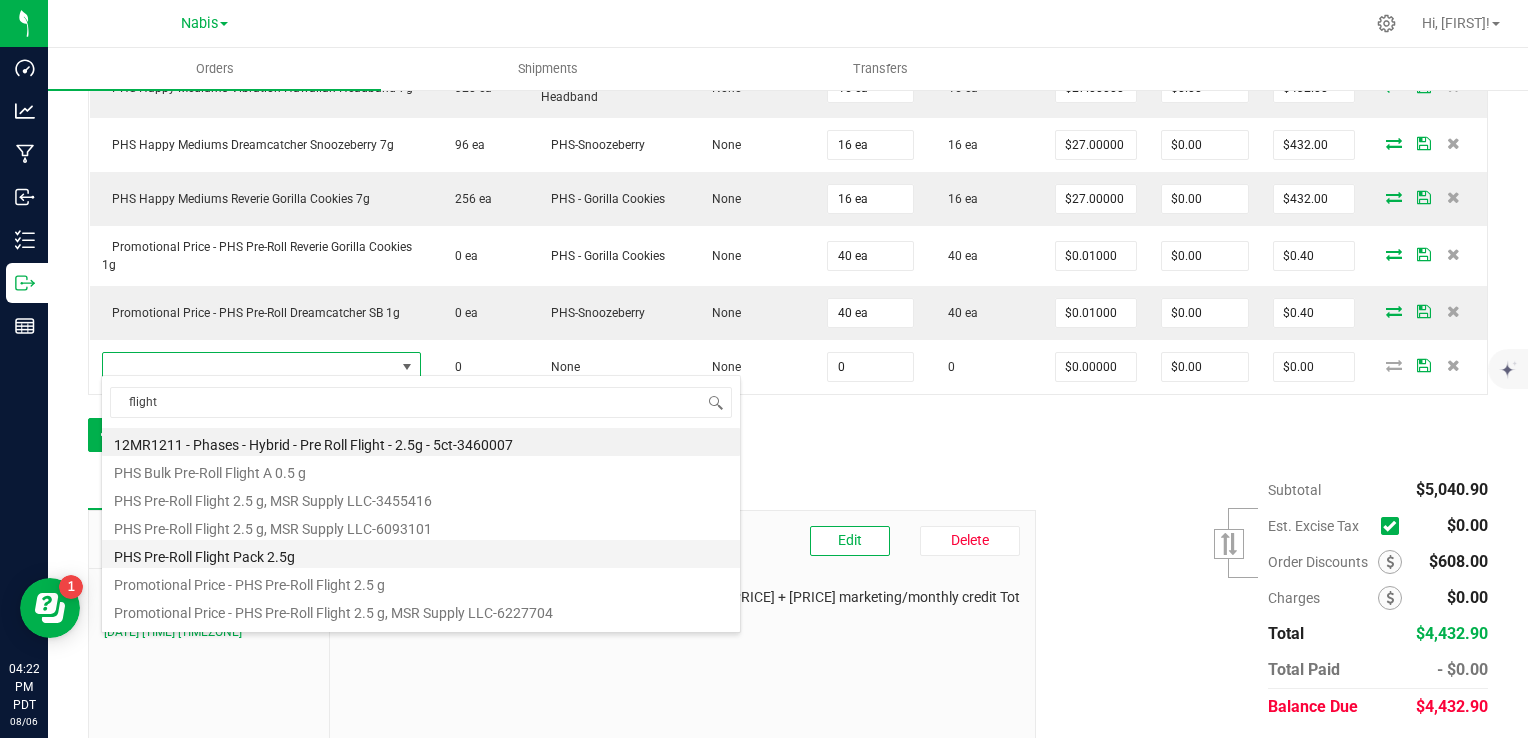 click on "PHS Pre-Roll Flight Pack 2.5g" at bounding box center [421, 554] 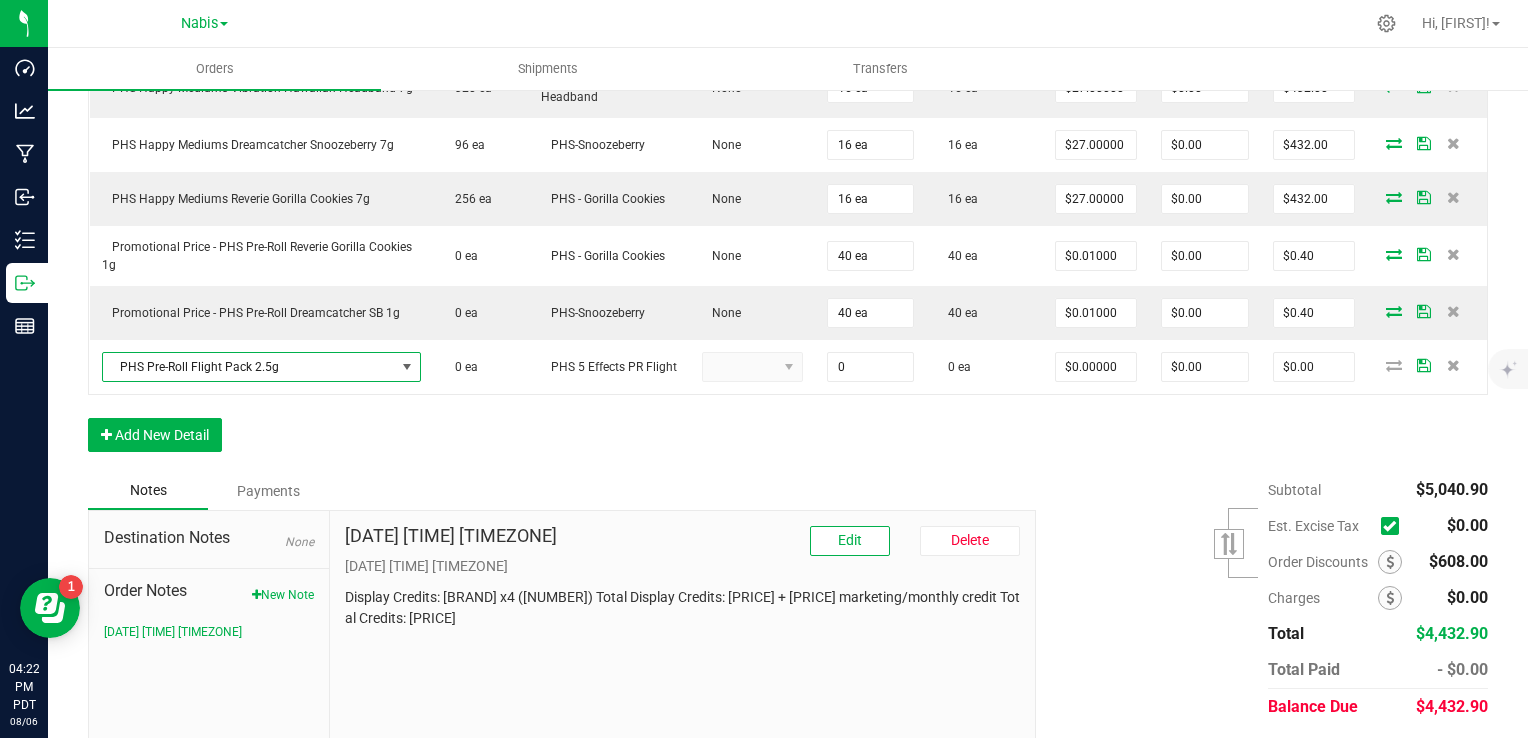 type on "0 ea" 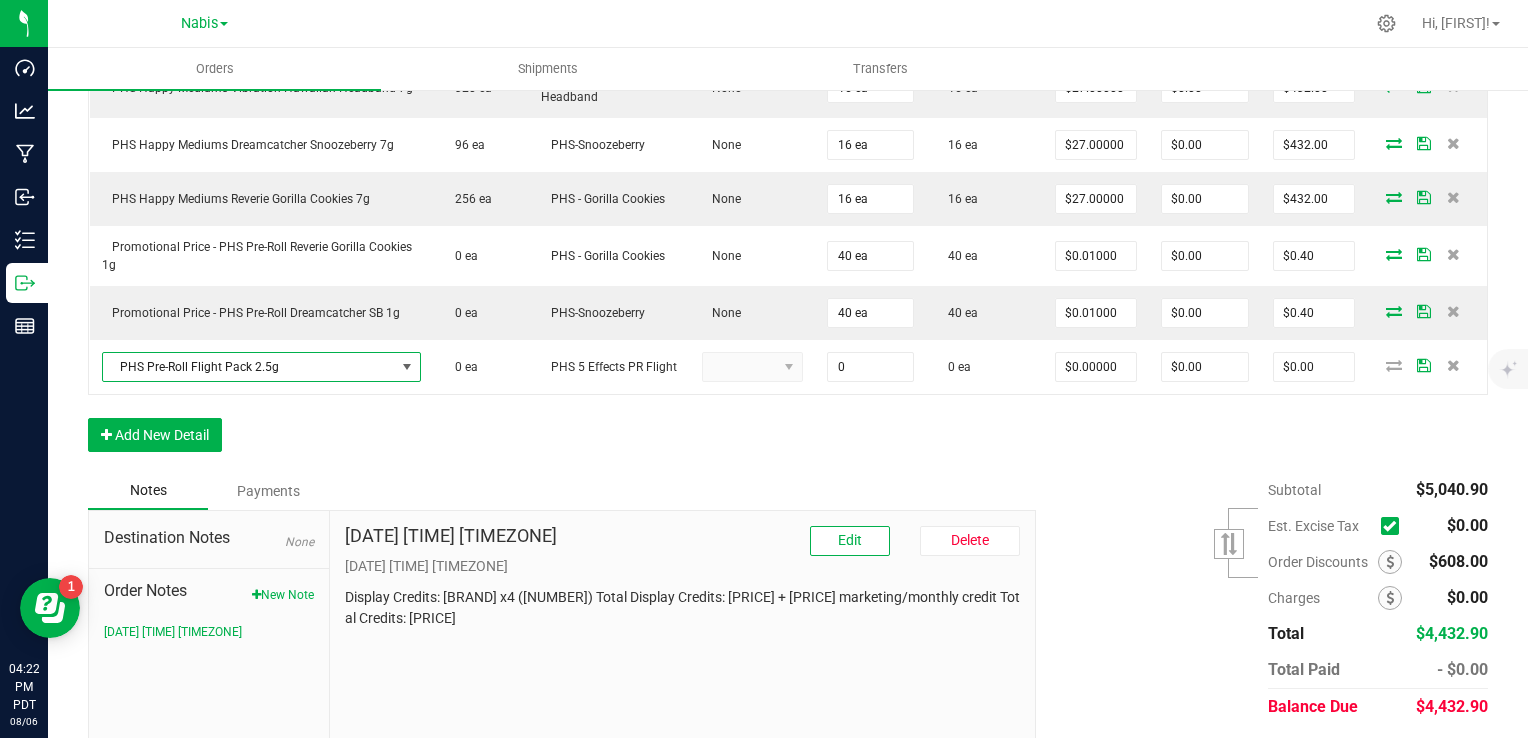 type on "$20.00000" 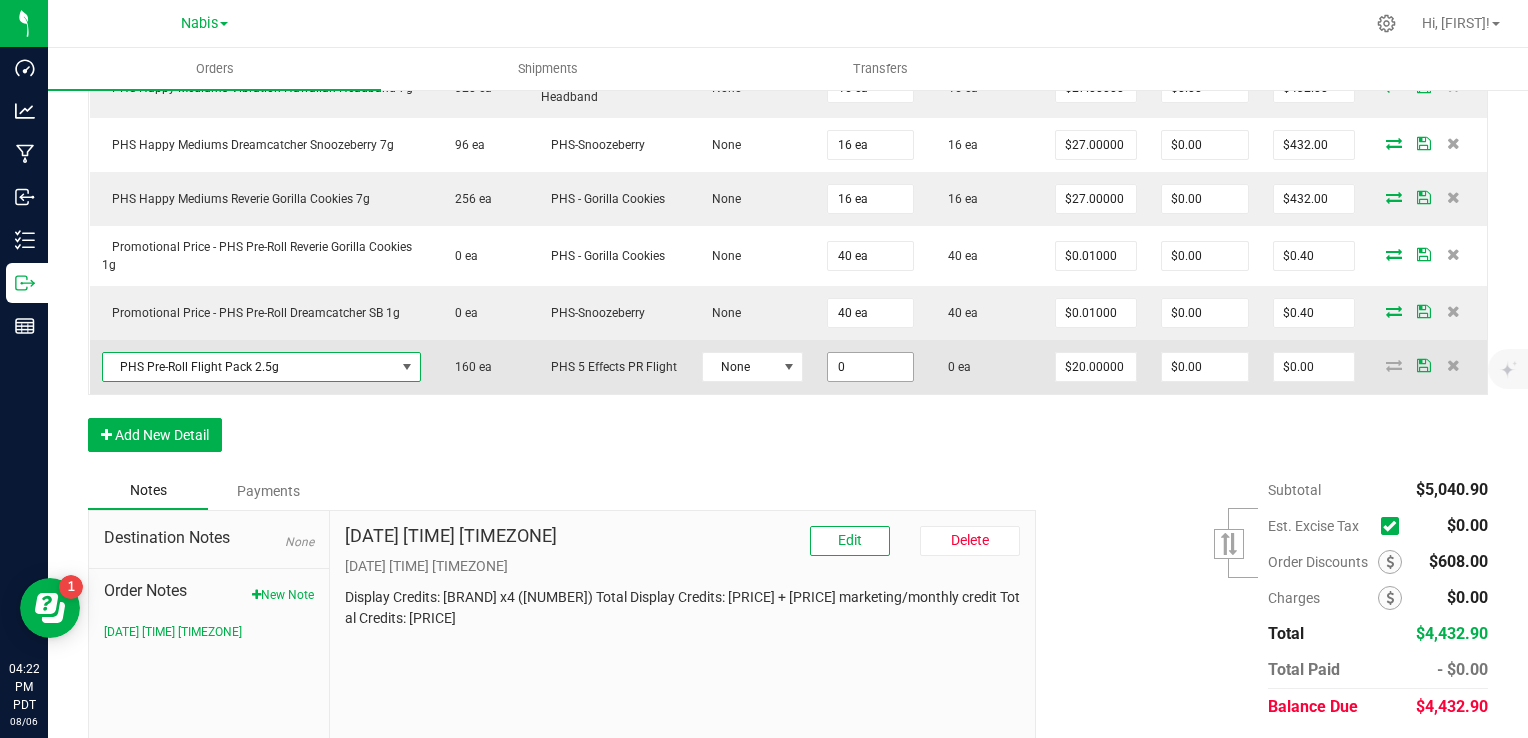 click on "0" at bounding box center [870, 367] 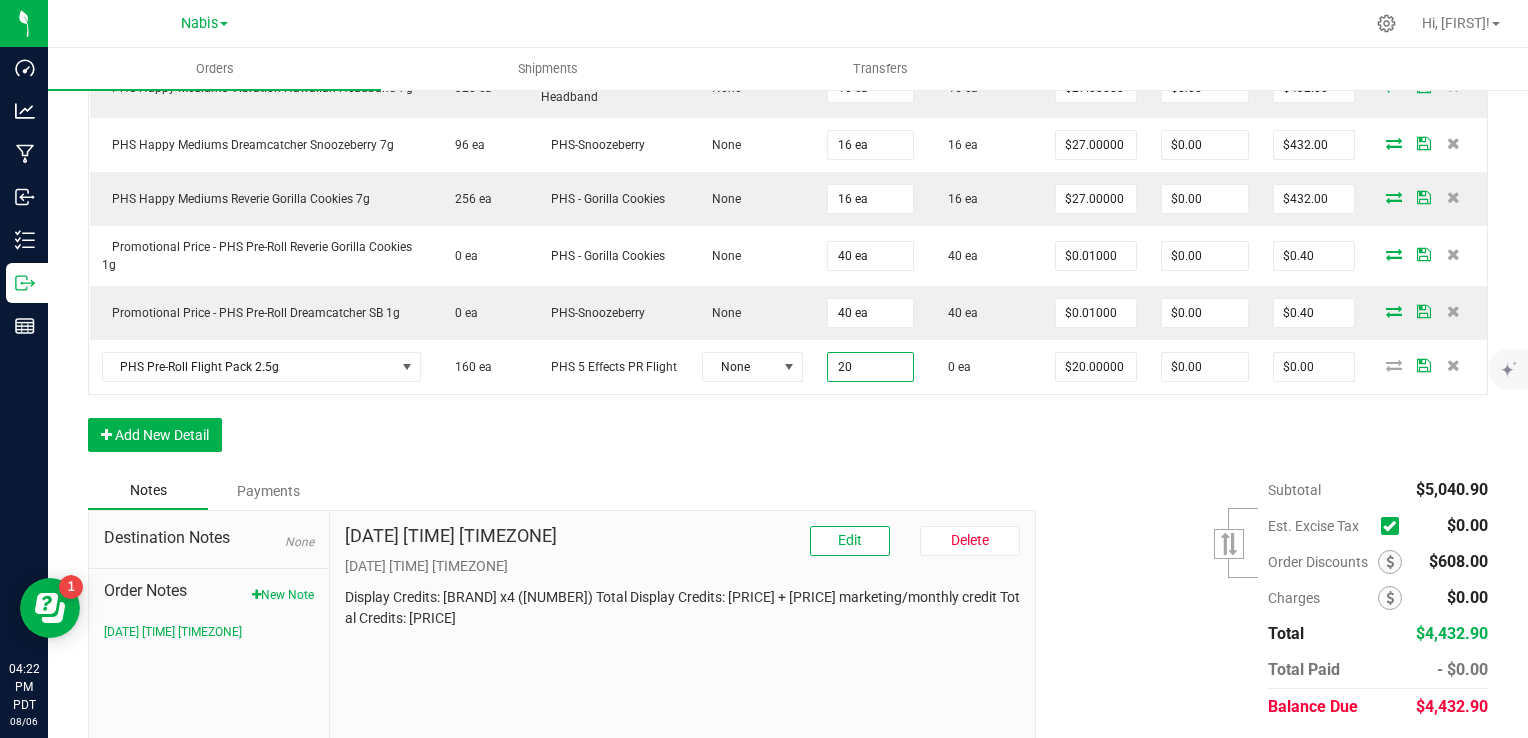 type on "20 ea" 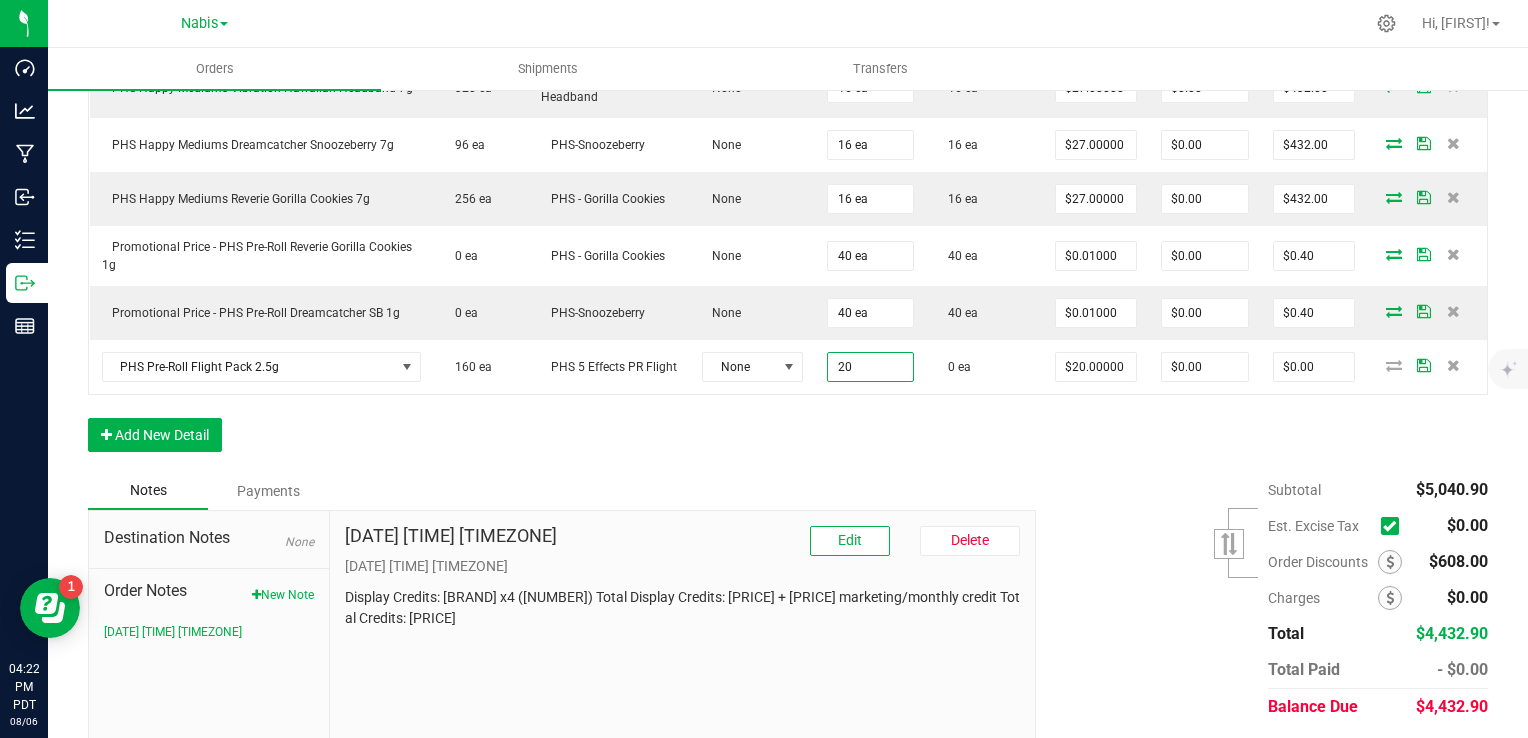 type on "$400.00" 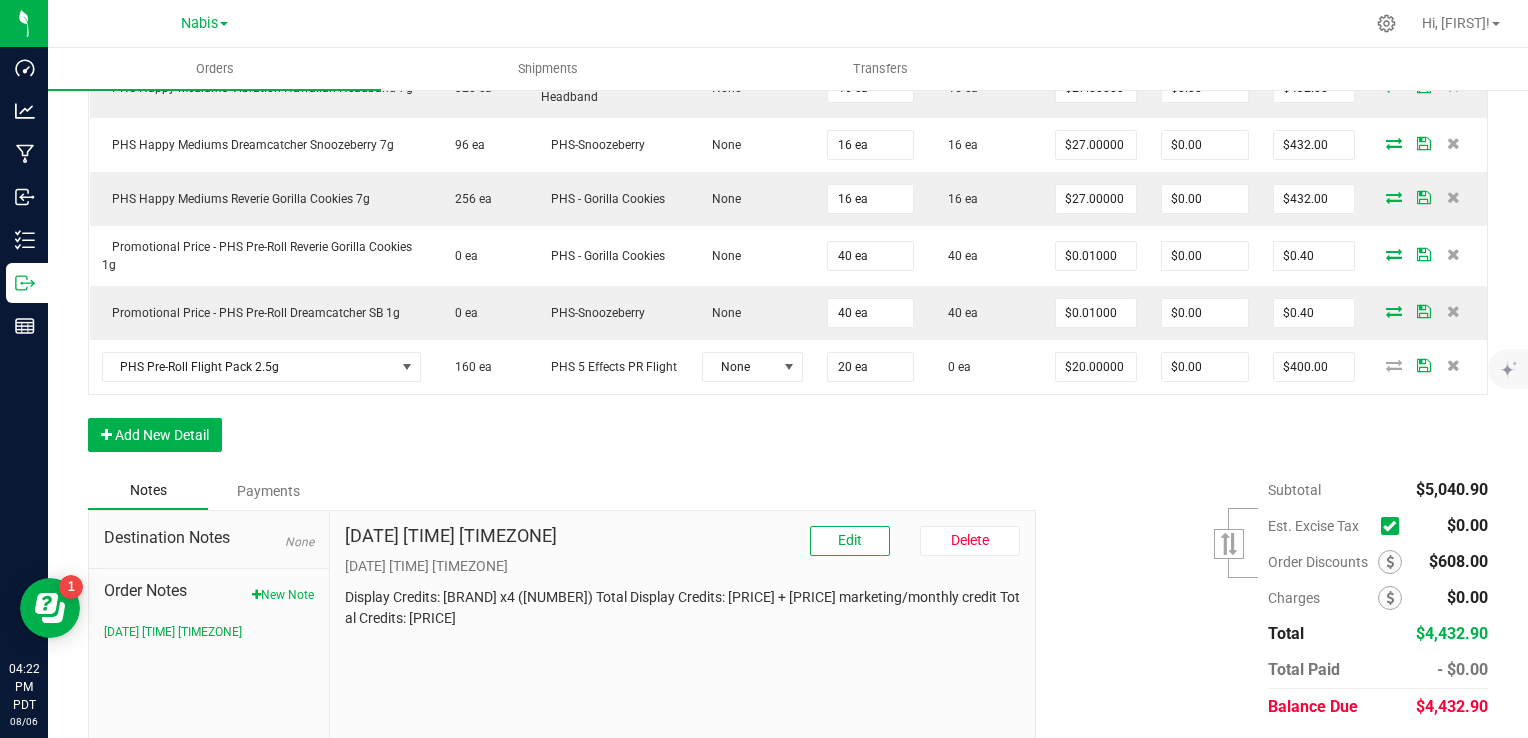 click on "Order Details Print All Labels Item Sellable Strain Lot Number Qty Ordered Qty Allocated Unit Price Line Discount Total Actions PHS Eighth Dreamcatcher Couch Lock 160 ea PHS-Couch Lock None 48 ea 48 ea $[PRICE] $[PRICE] $[PRICE] Display Sample - PHS Eighth Dreamcatcher Couch Lock 7 ea PHS-Couch Lock None 2 ea 2 ea $[PRICE] $[PRICE] $[PRICE] PHS Eighth High Frequency Electric Colada 288 ea PHS-Electric Colada None 16 ea 16 ea $[PRICE] $[PRICE] $[PRICE] PHS Eighth High Frequency Super Berry Crush 208 ea Super Berry Crush None 32 ea 32 ea $[PRICE] $[PRICE] $[PRICE] Display Sample - PHS Eighth High Frequency Electric Colada 12 ea PHS-Electric Colada None 2 ea 2 ea $[PRICE] $[PRICE] $[PRICE] Display Sample - PHS Eighth High Frequency Super Berry Crush 1 ea PHS-Super Berry Crush None 2 ea 2 ea $[PRICE] $[PRICE] $[PRICE] Display Sample - PHS Eighth Vibration Blueberry Parfait (NEW) 15 ea PHS - Blueberry Parfait None 2 ea 2 ea $[PRICE]" at bounding box center (788, -94) 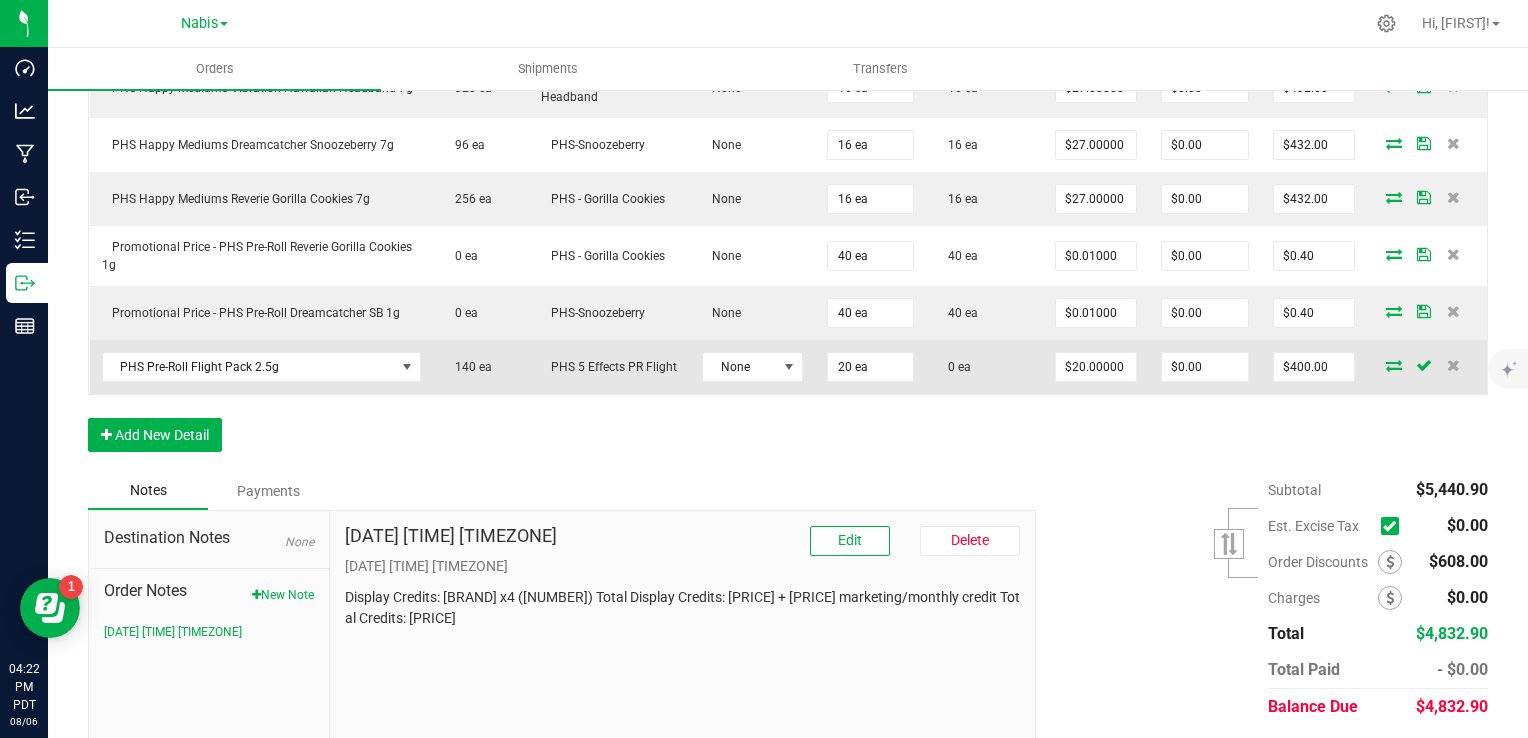 click at bounding box center (1394, 365) 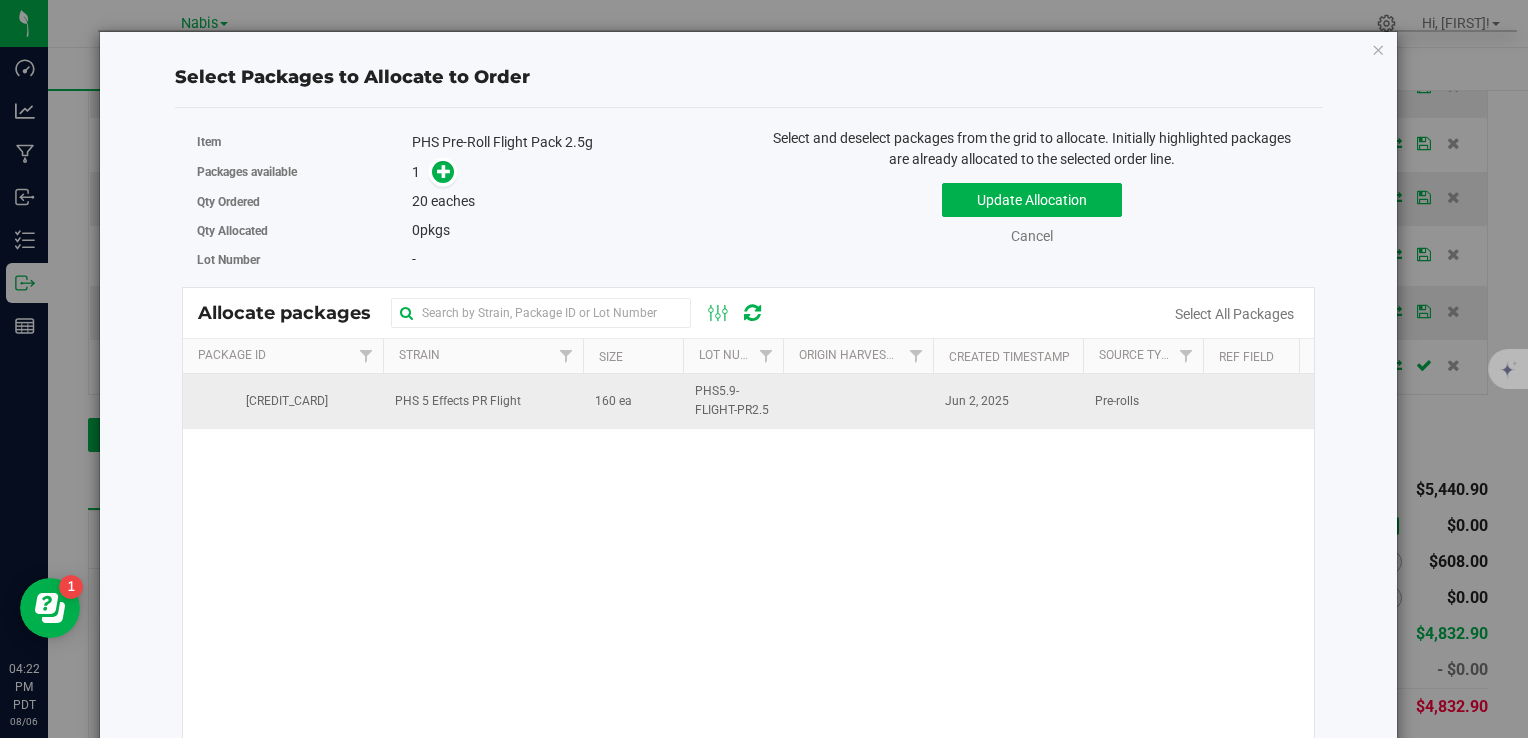 click on "PHS 5 Effects PR Flight" at bounding box center (483, 401) 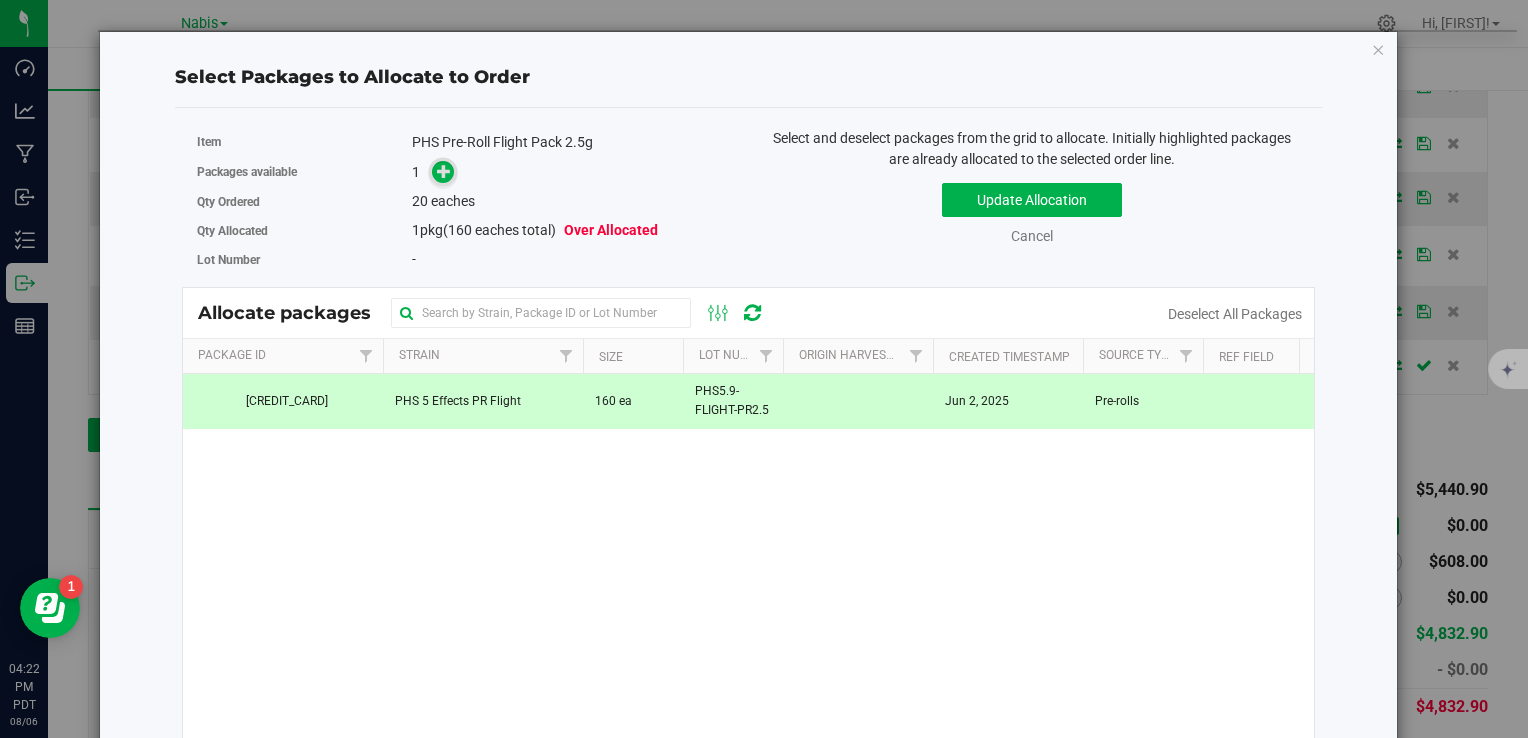 click at bounding box center [444, 170] 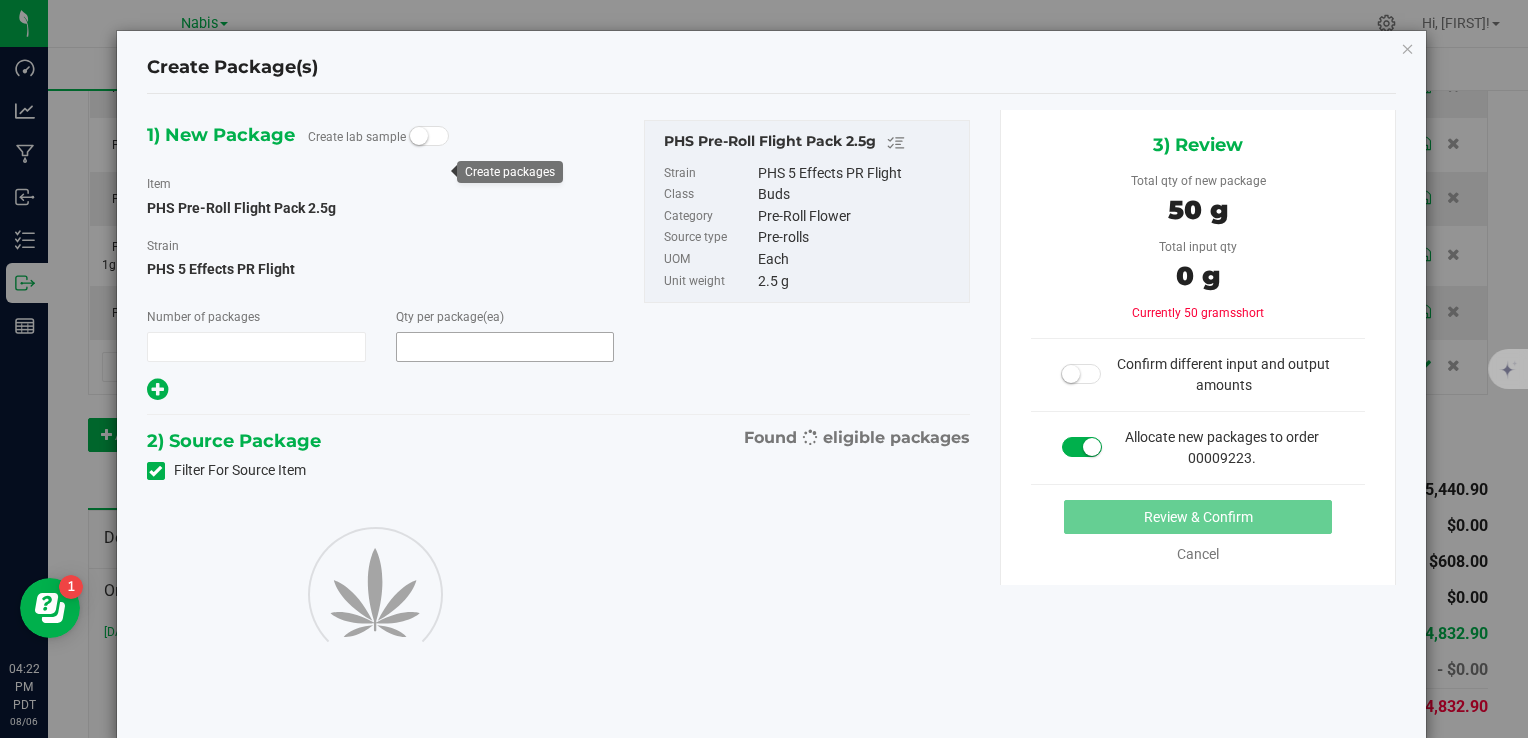 type on "1" 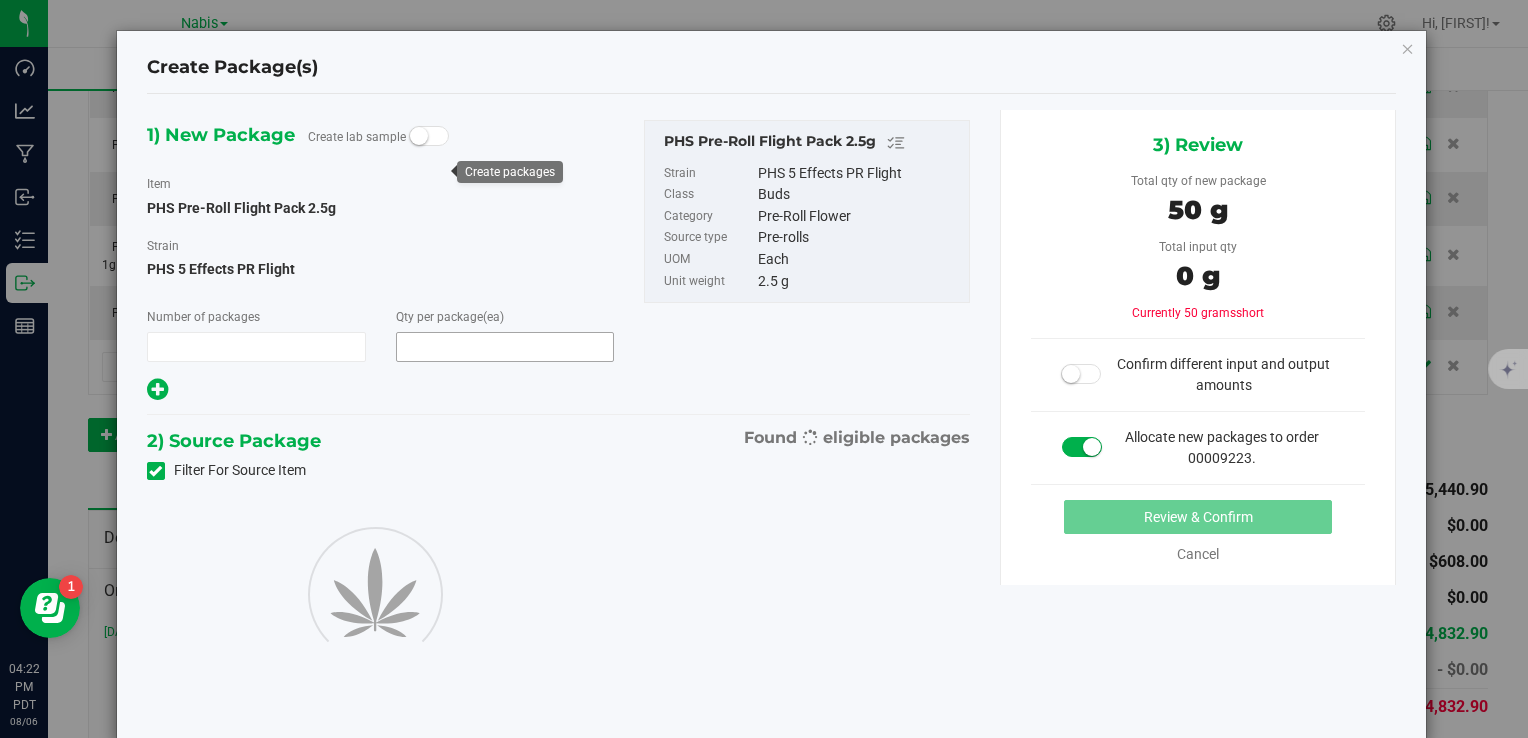 type on "20" 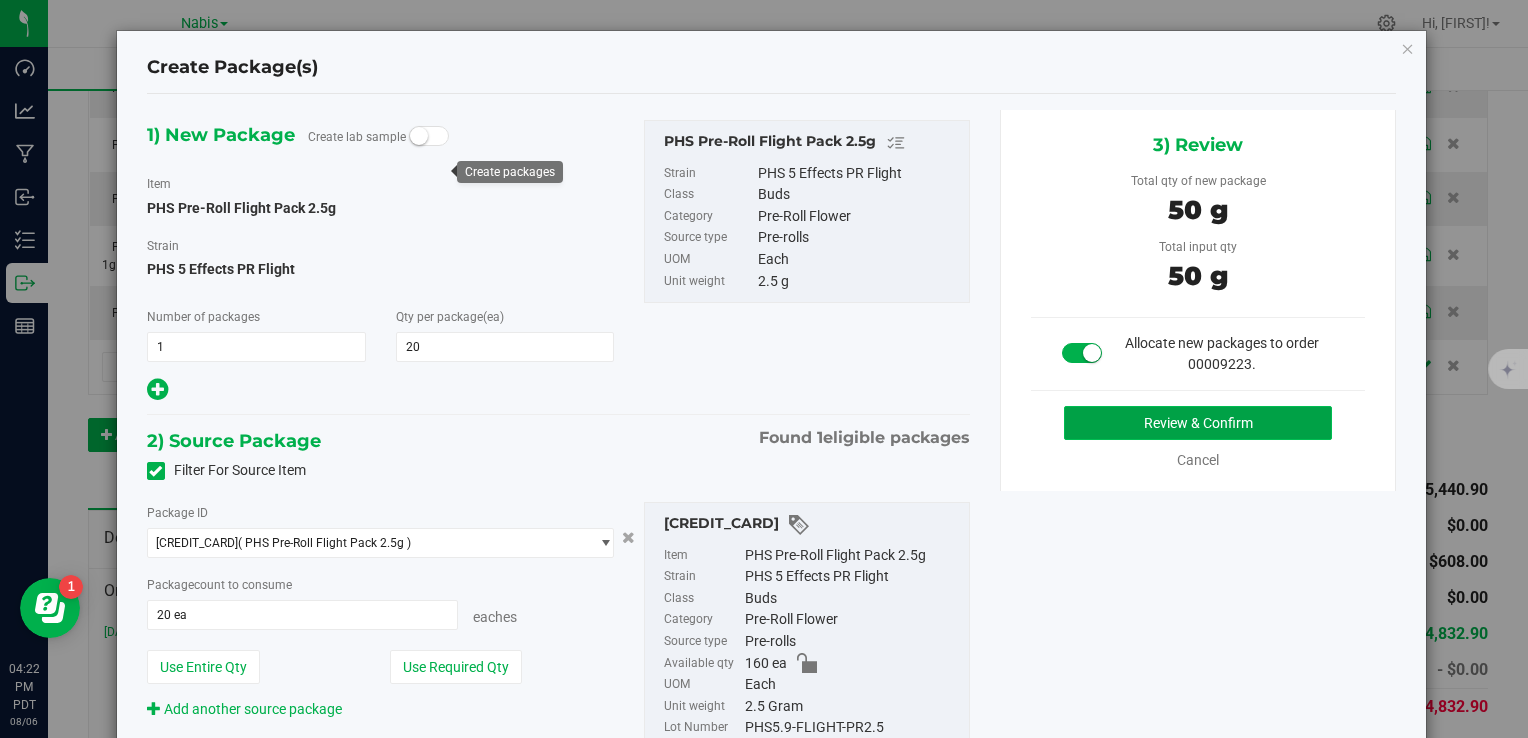 click on "Review & Confirm" at bounding box center (1198, 423) 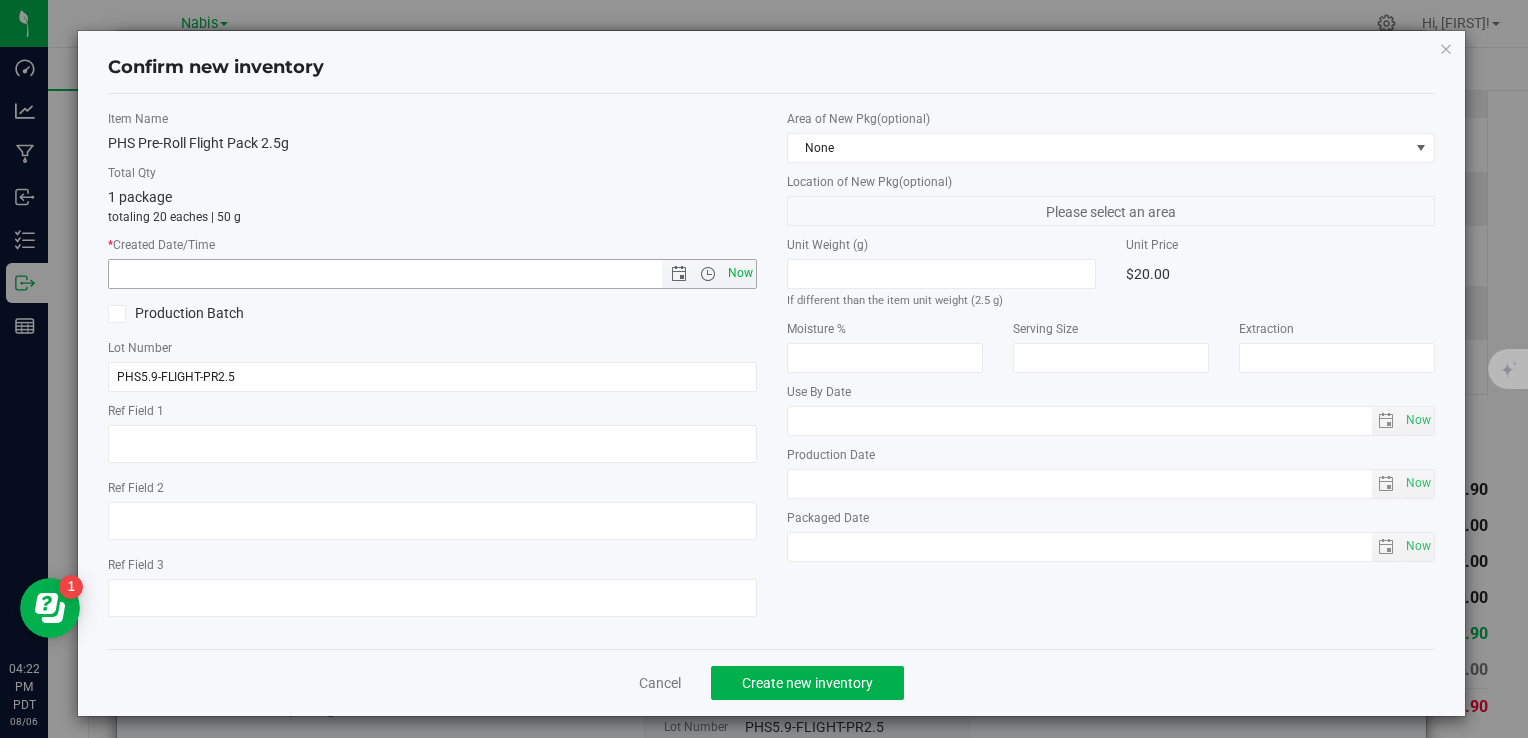 click on "Now" at bounding box center [740, 273] 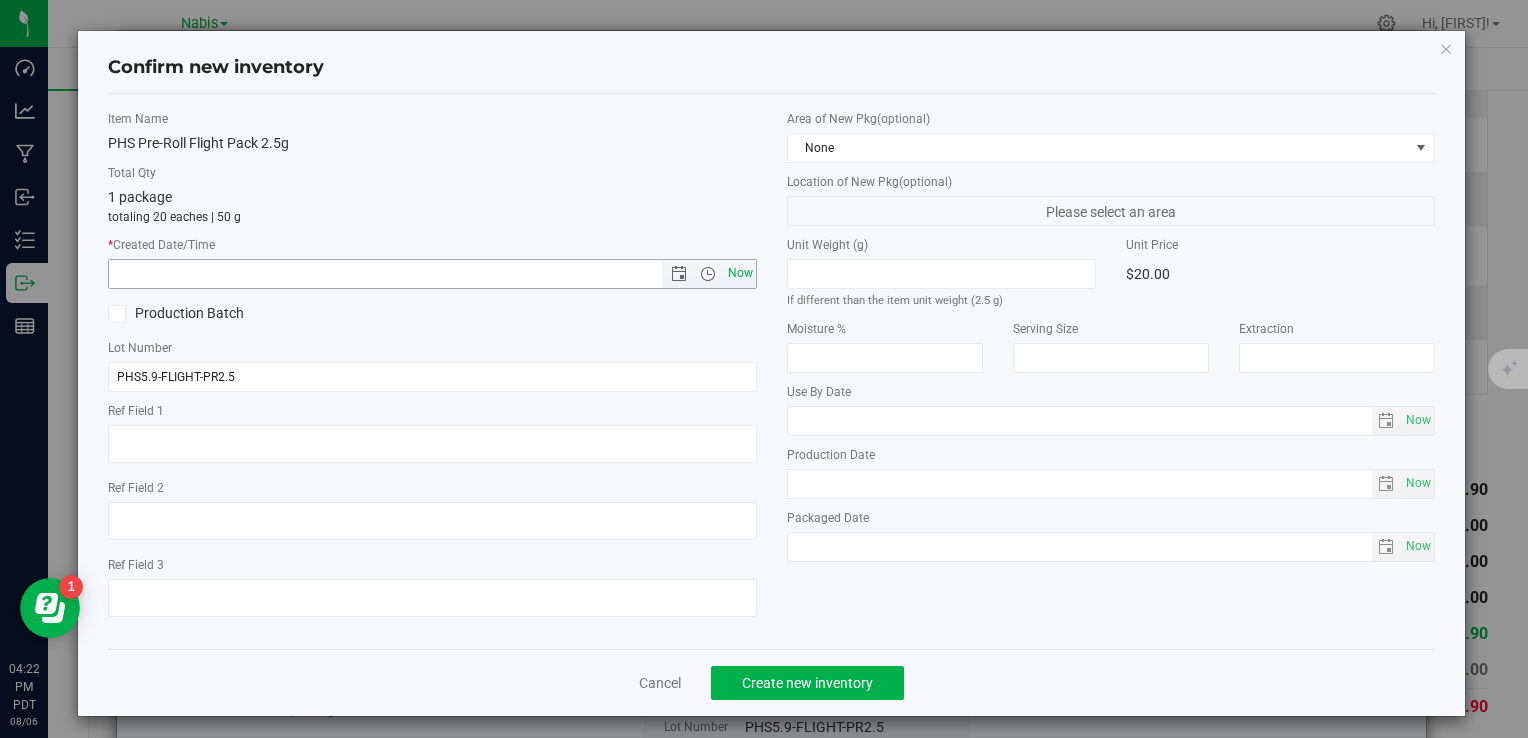 type on "[DATE] [TIME]" 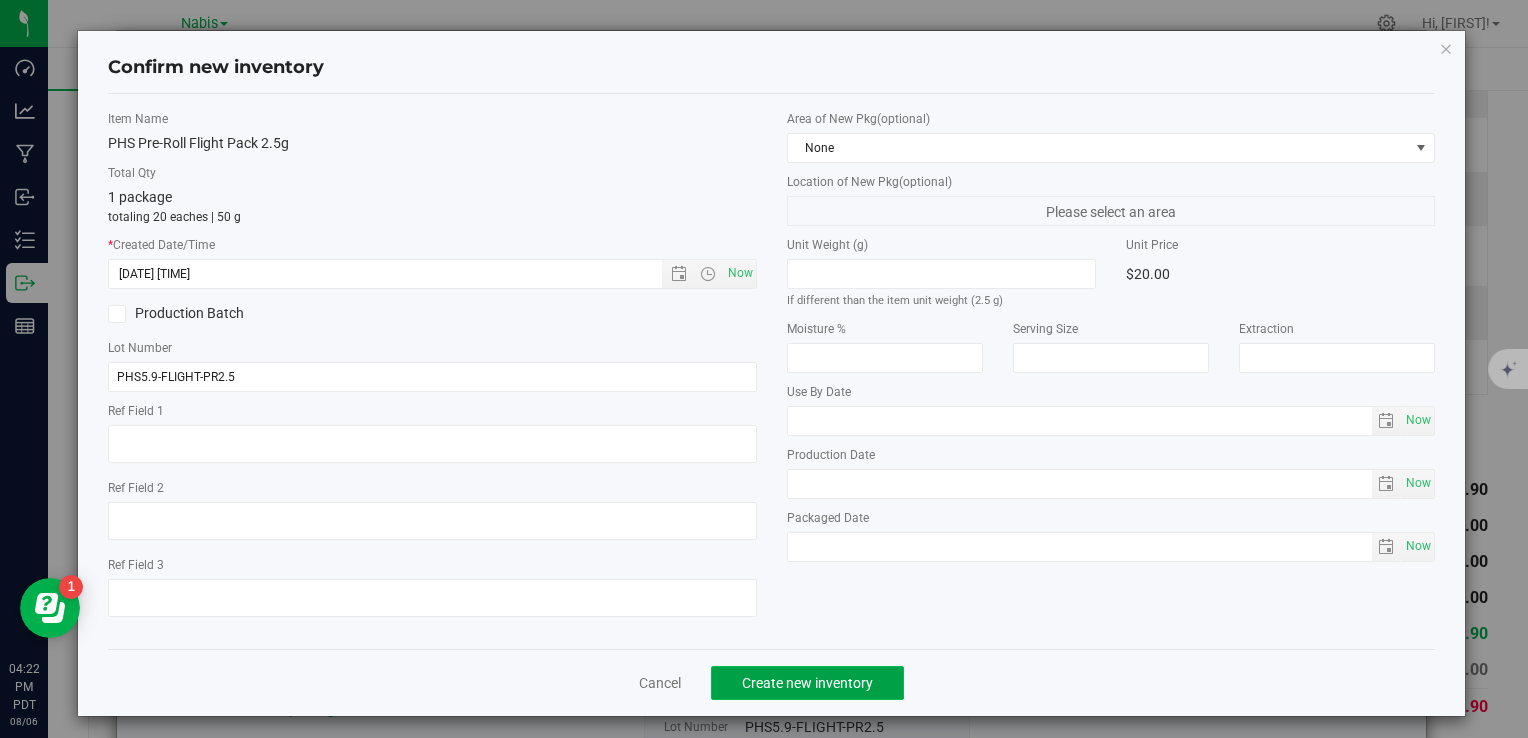 click on "Create new inventory" 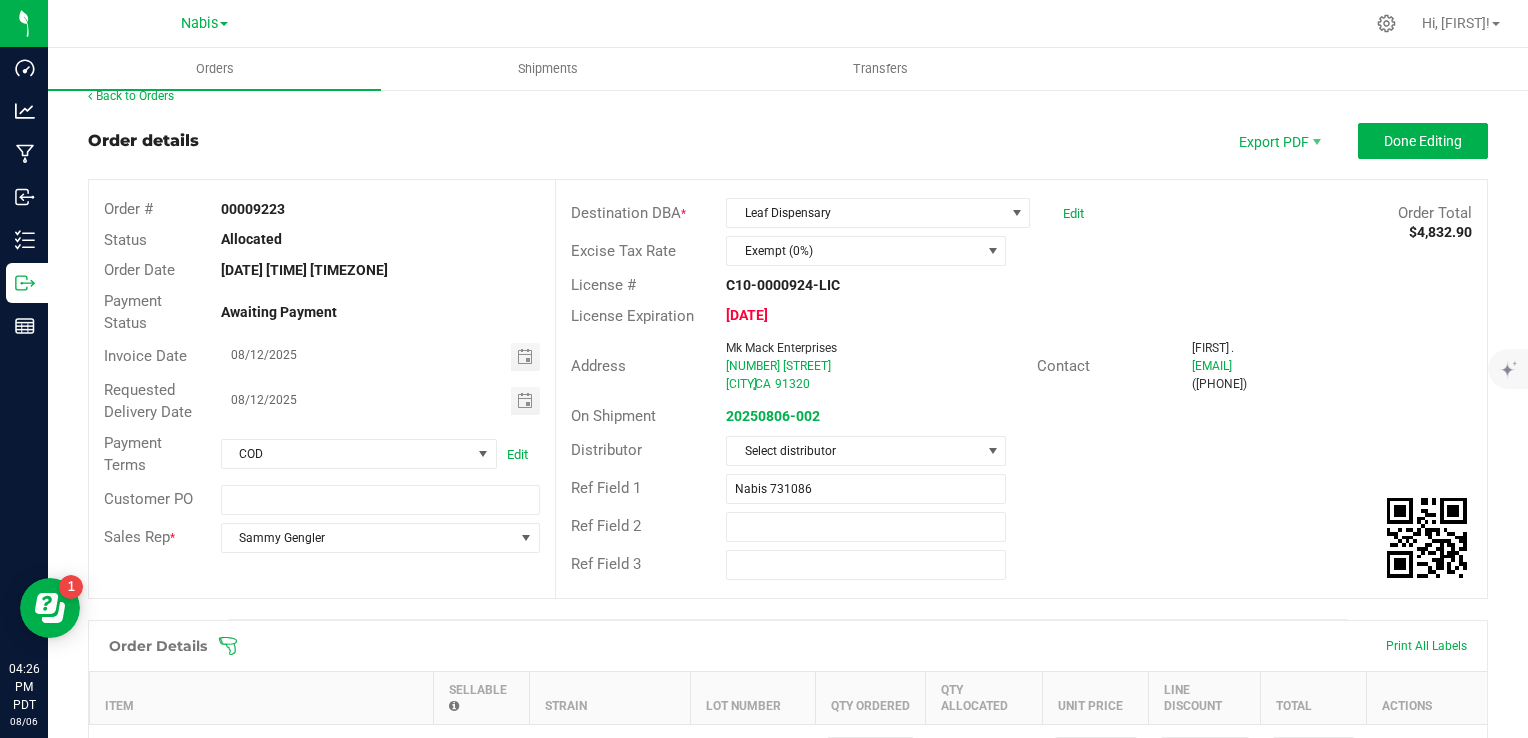 scroll, scrollTop: 0, scrollLeft: 0, axis: both 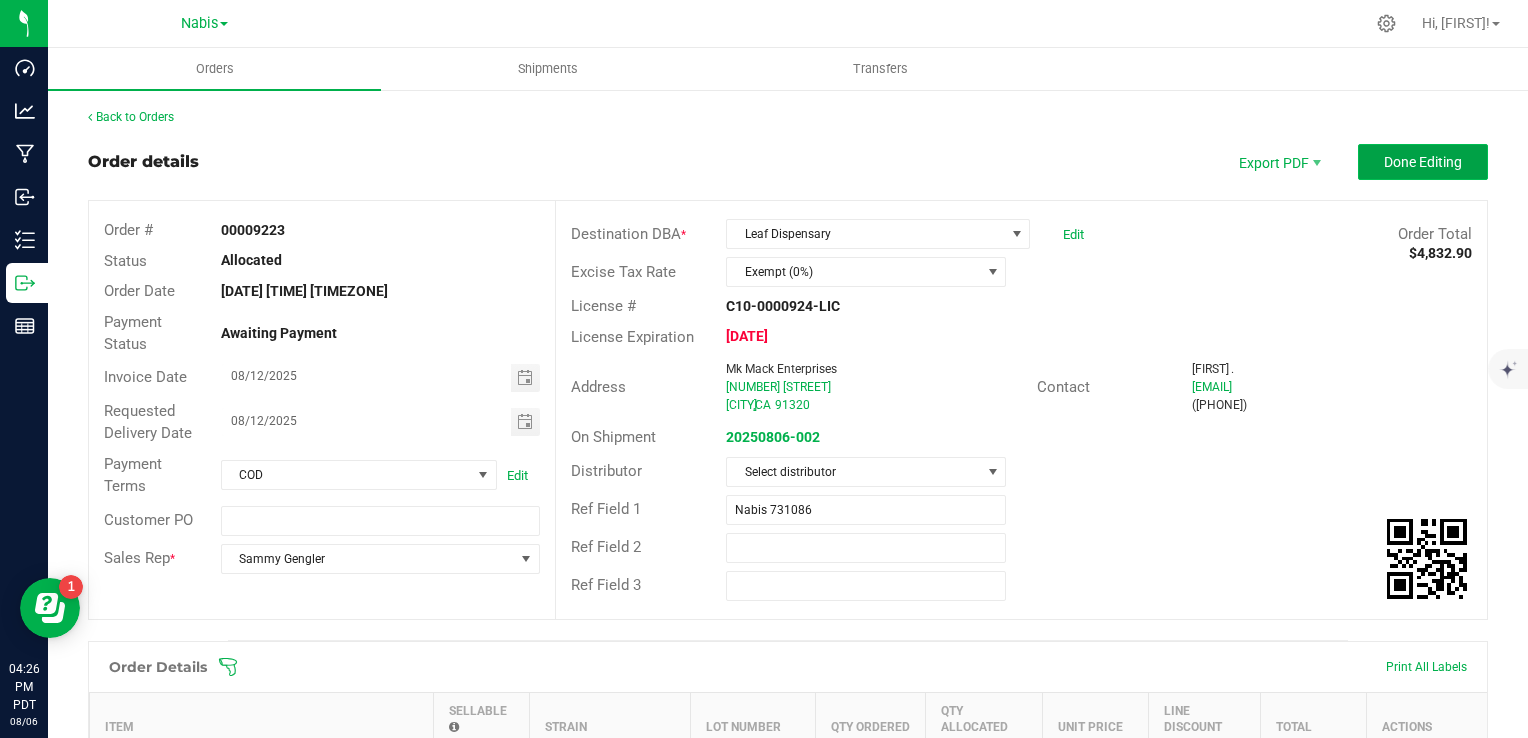 click on "Done Editing" at bounding box center [1423, 162] 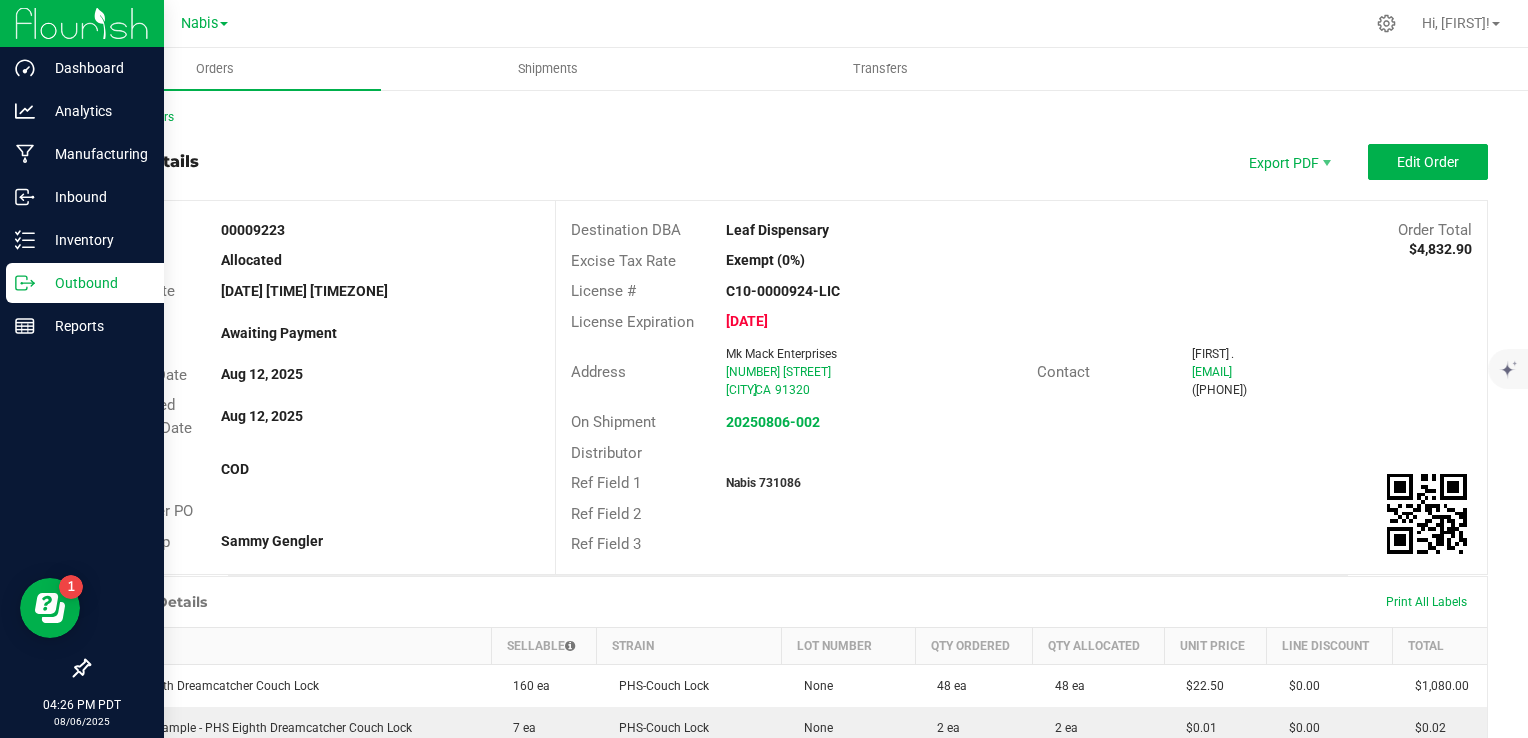 click on "Outbound" at bounding box center (95, 283) 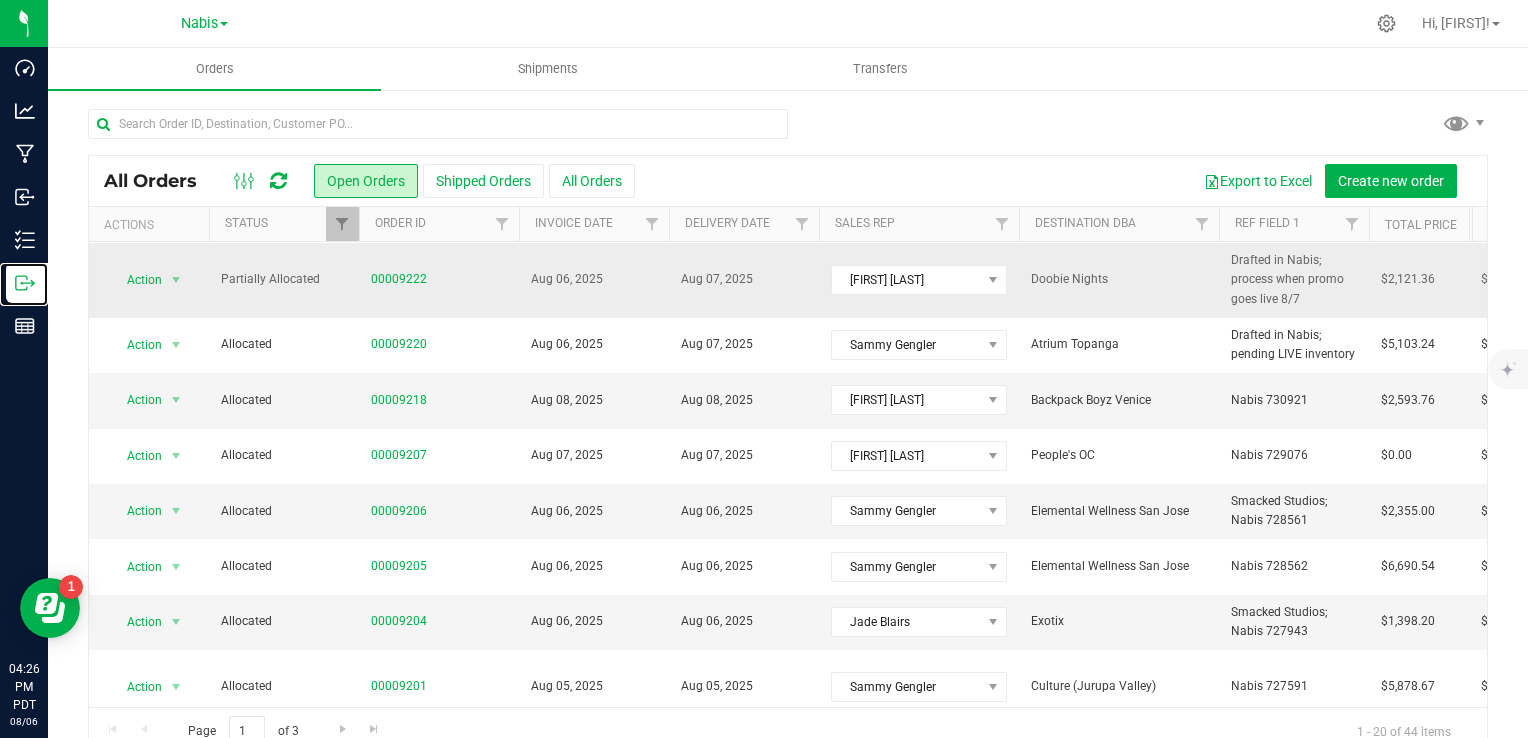 scroll, scrollTop: 200, scrollLeft: 0, axis: vertical 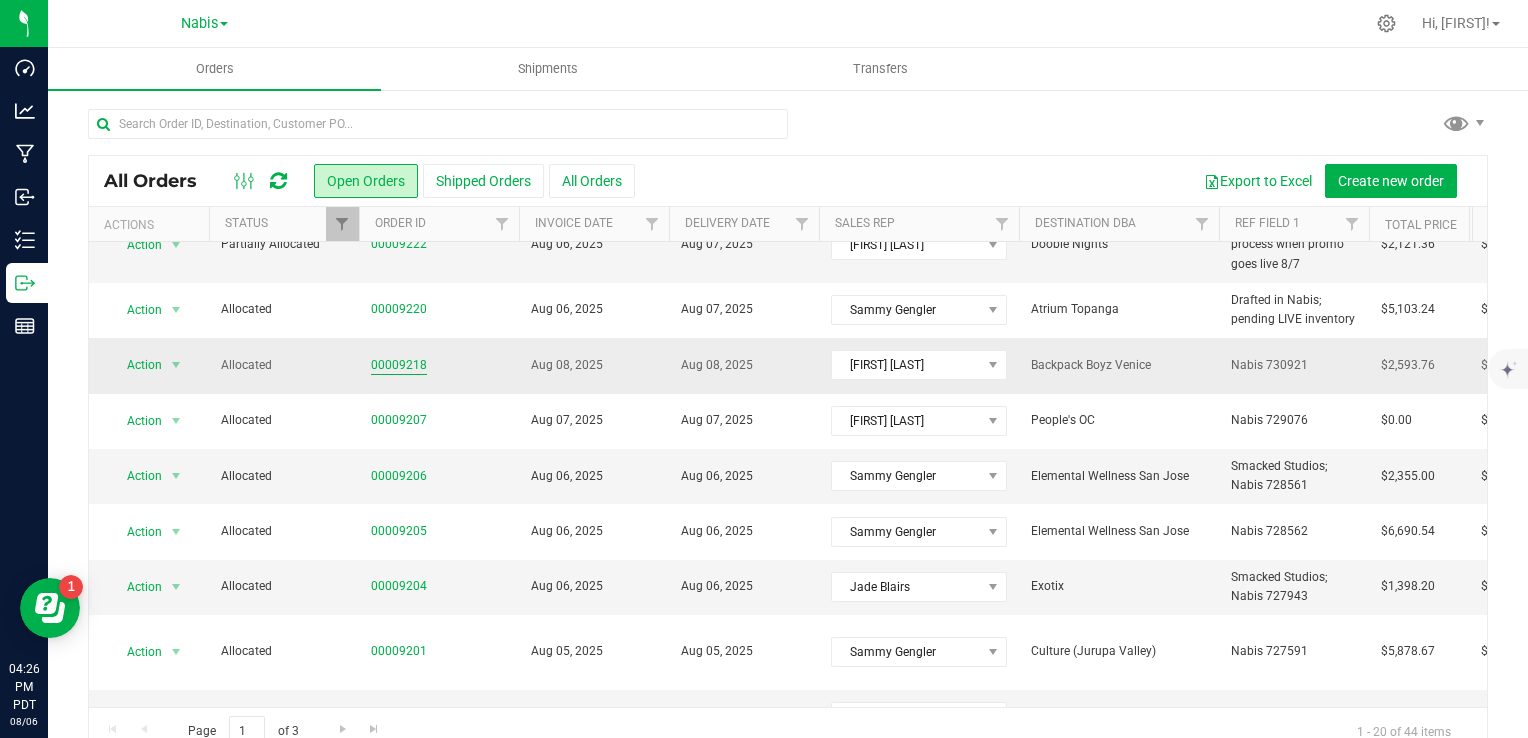 click on "00009218" at bounding box center [399, 365] 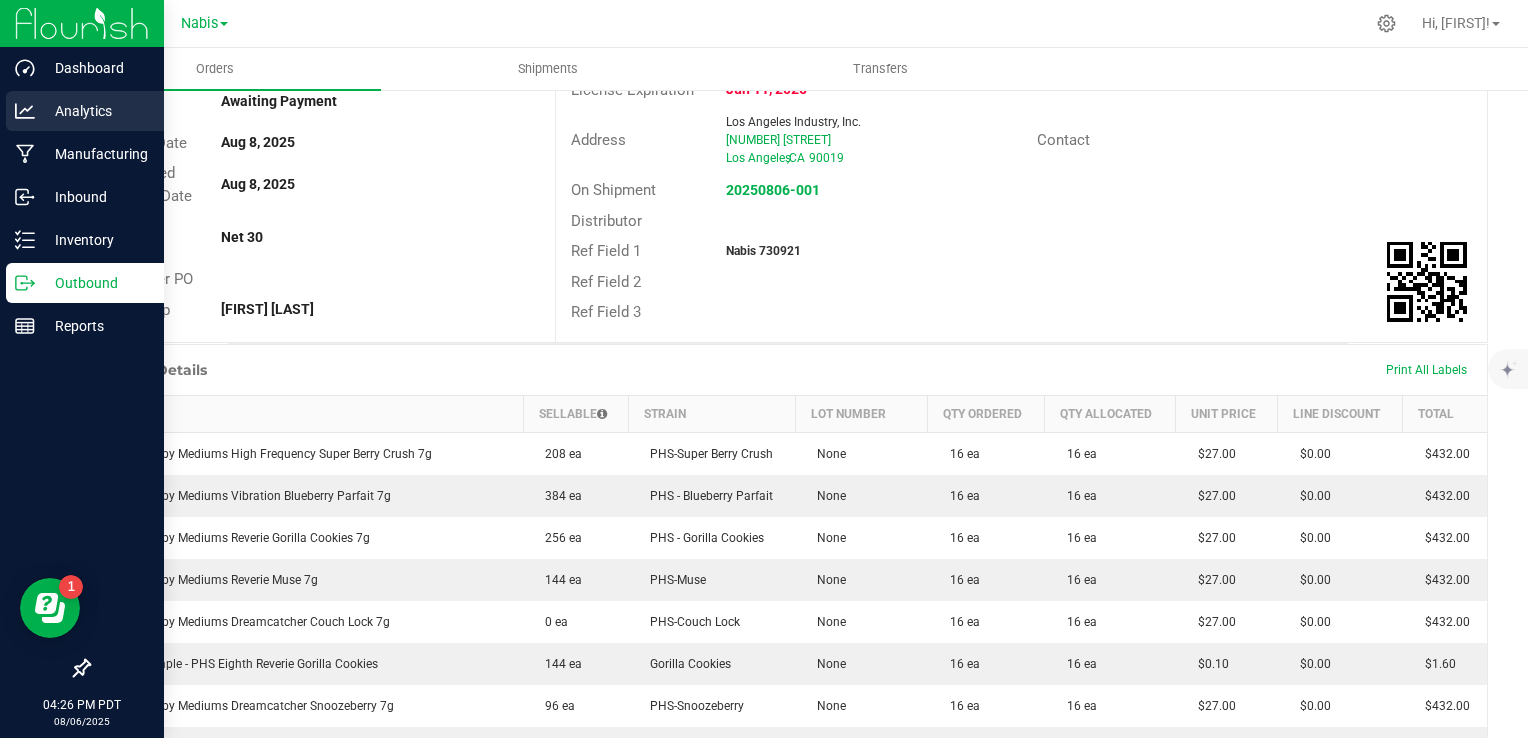 scroll, scrollTop: 0, scrollLeft: 0, axis: both 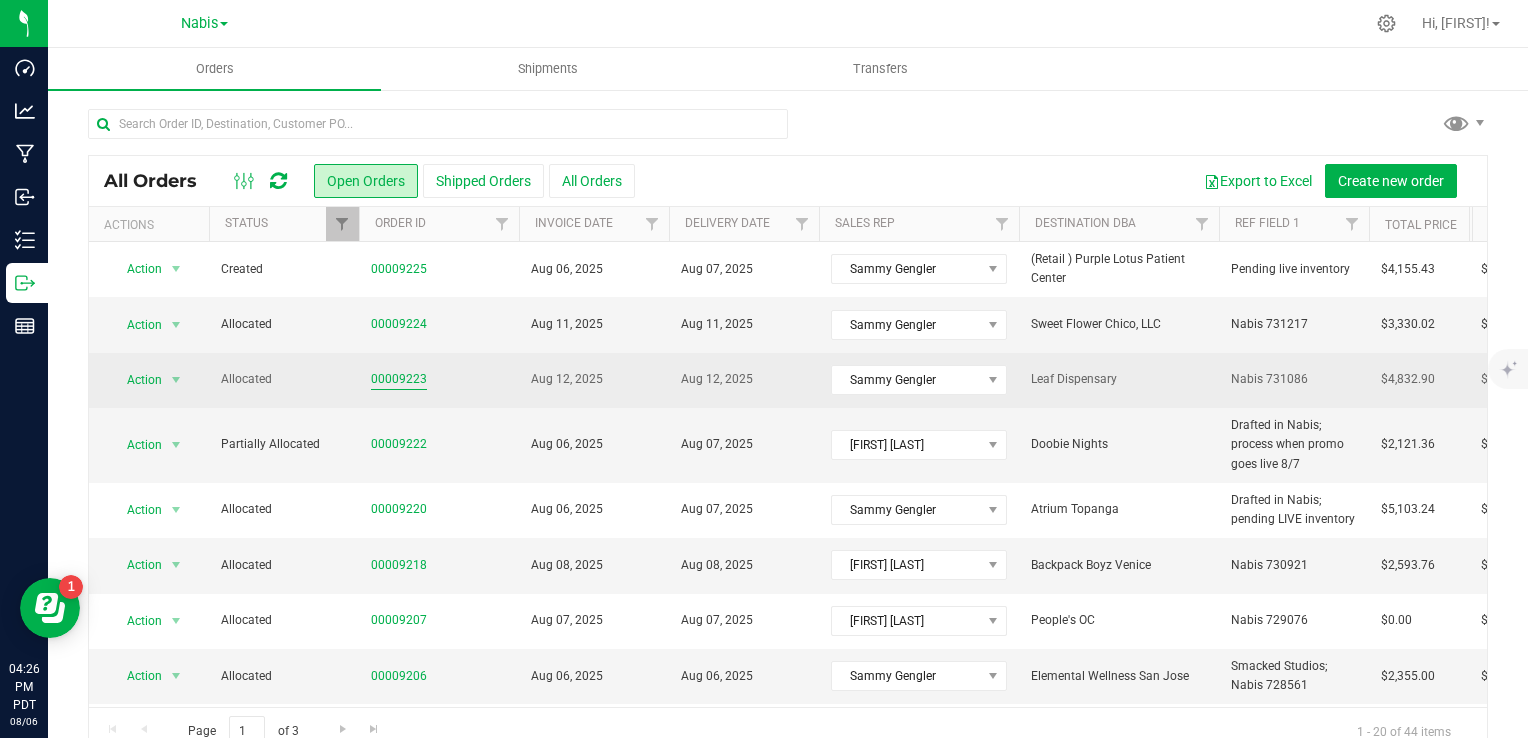 click on "00009223" at bounding box center [399, 379] 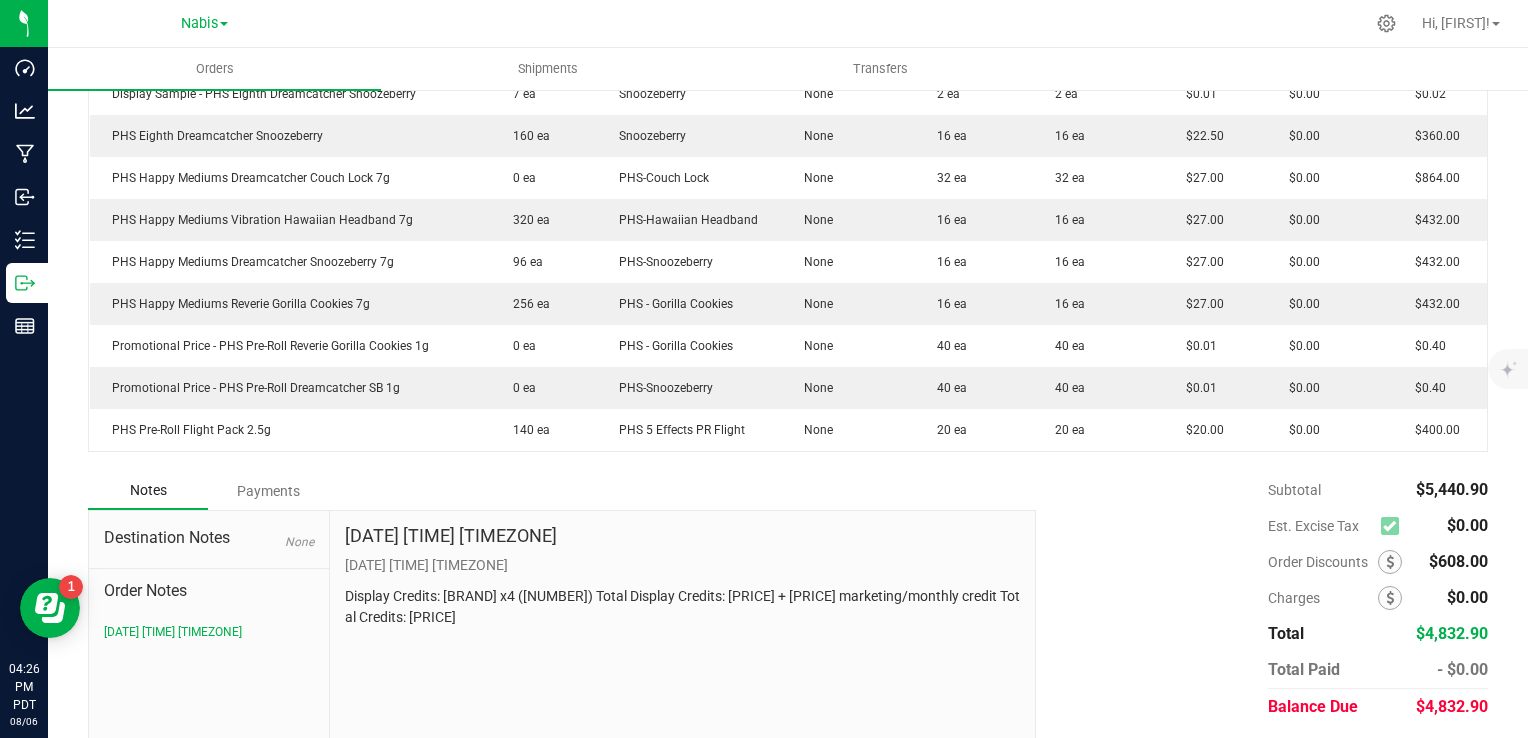 scroll, scrollTop: 987, scrollLeft: 0, axis: vertical 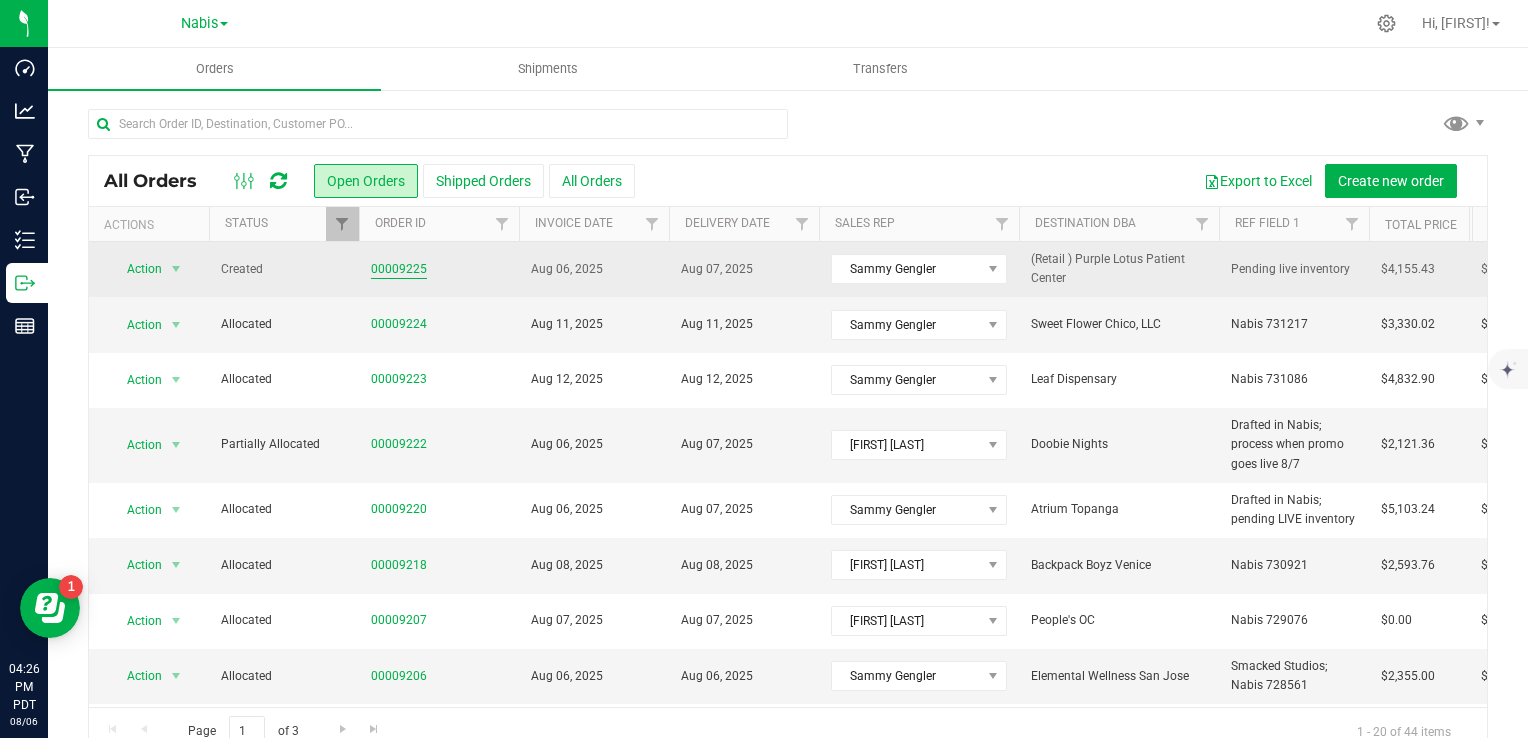 click on "00009225" at bounding box center (399, 269) 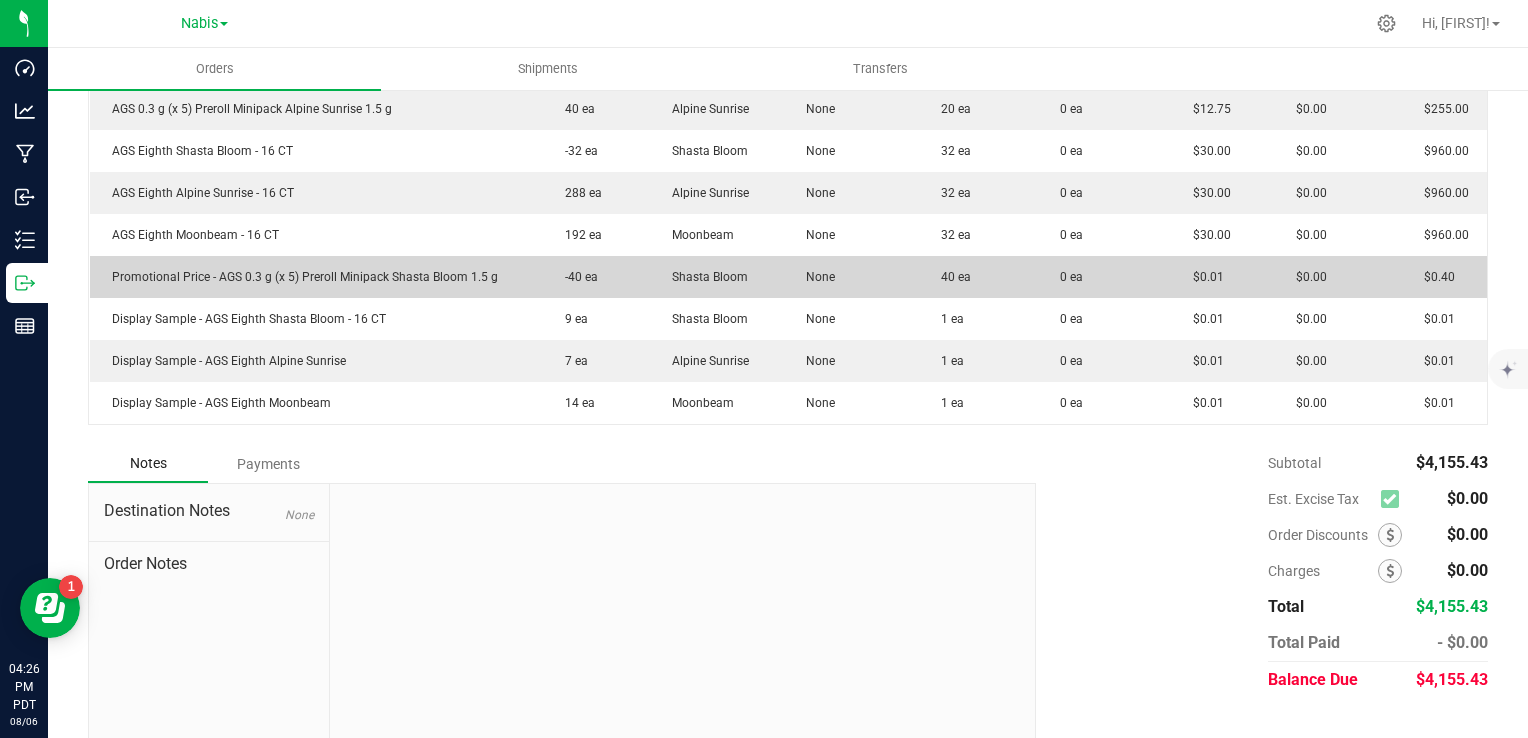 scroll, scrollTop: 100, scrollLeft: 0, axis: vertical 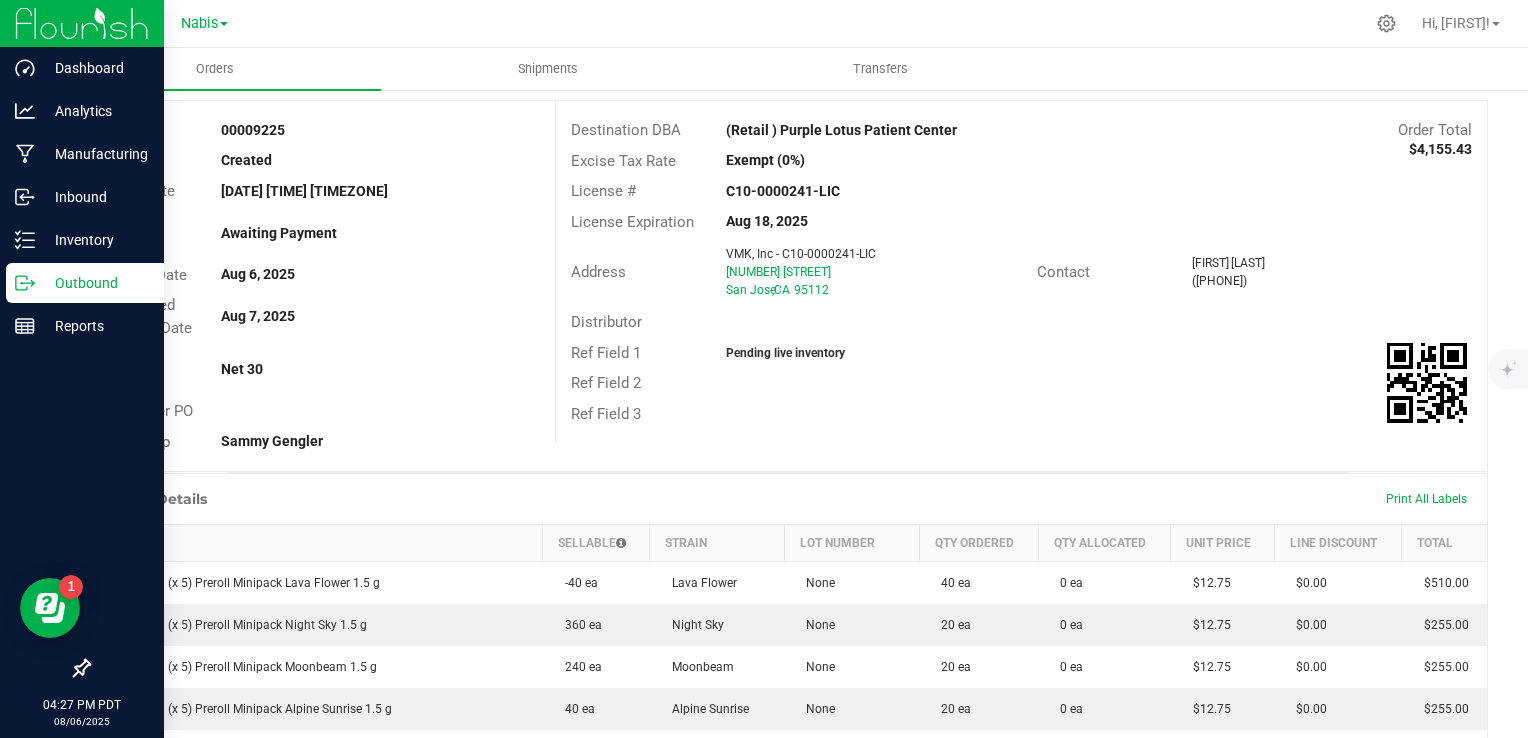 click on "Outbound" at bounding box center (95, 283) 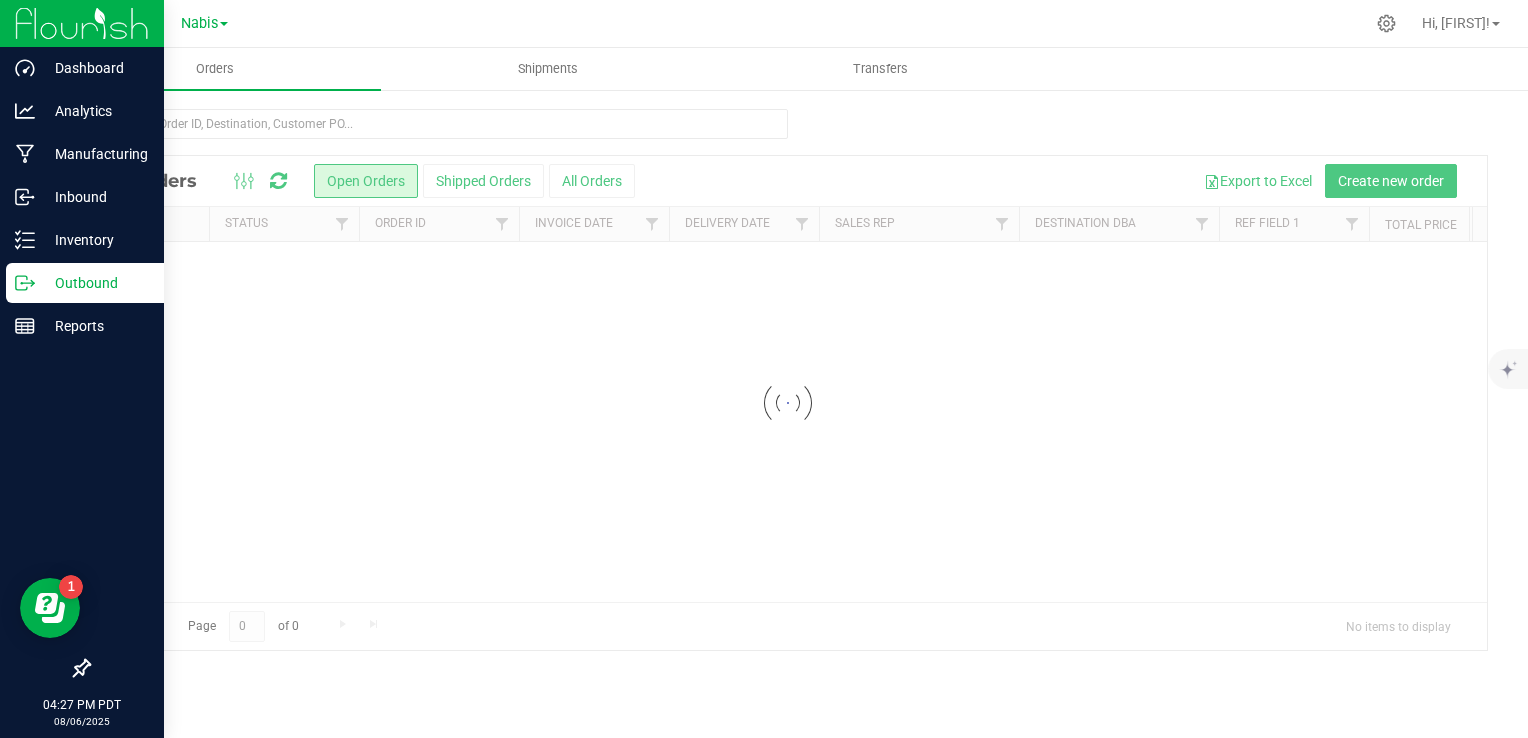 scroll, scrollTop: 0, scrollLeft: 0, axis: both 